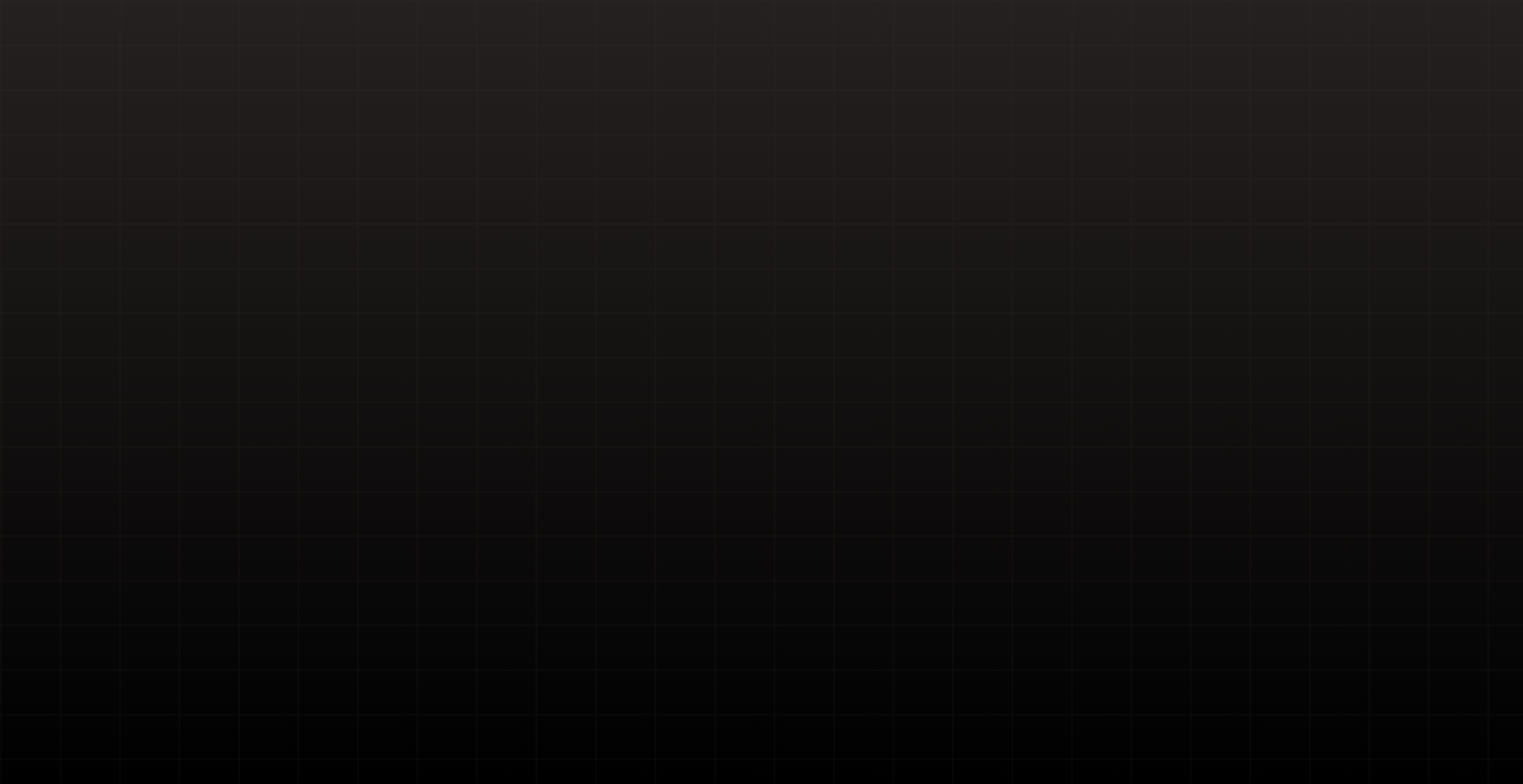 scroll, scrollTop: 0, scrollLeft: 0, axis: both 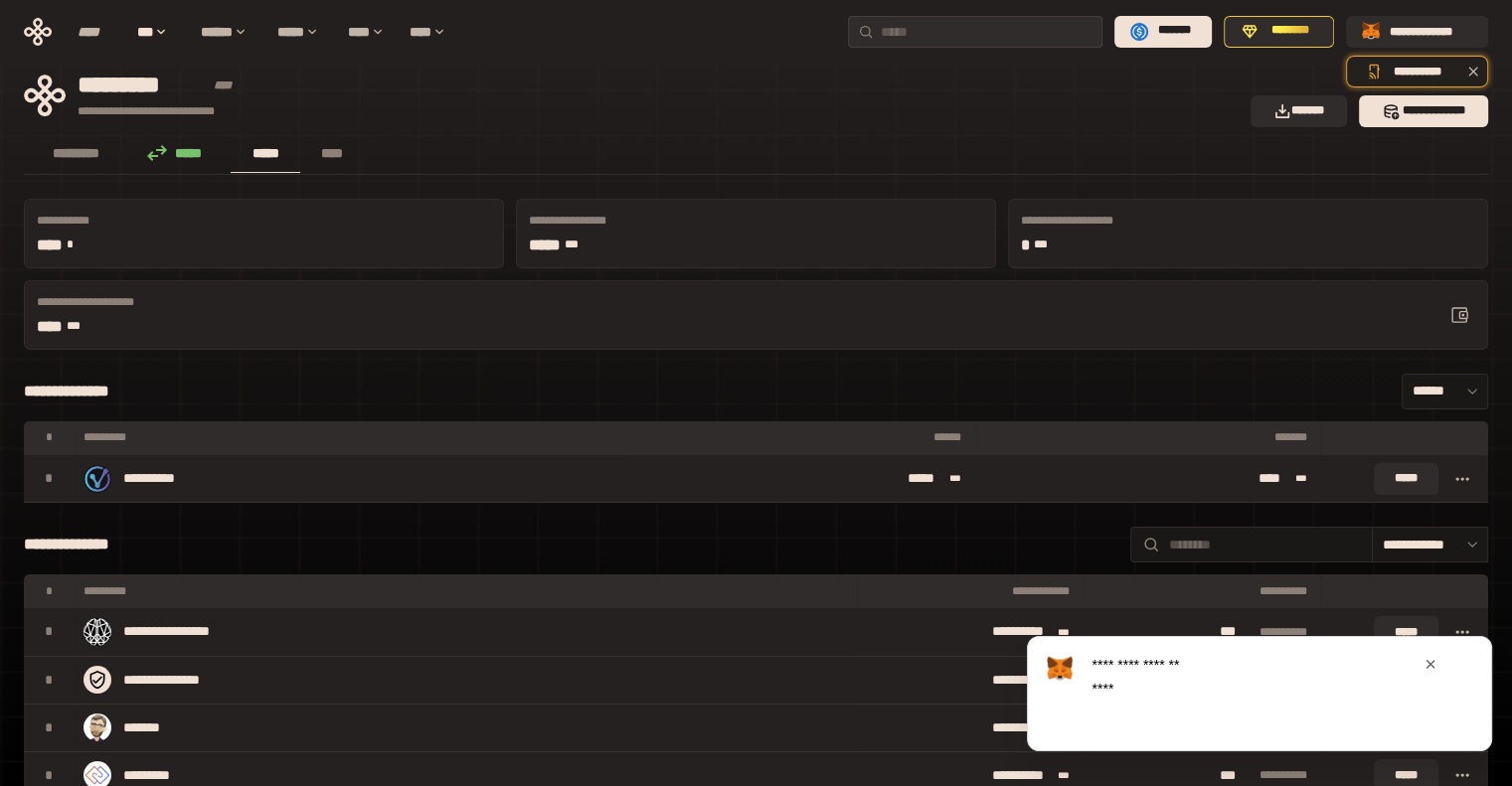 click on "********* ***** ***** ****" at bounding box center [756, 155] 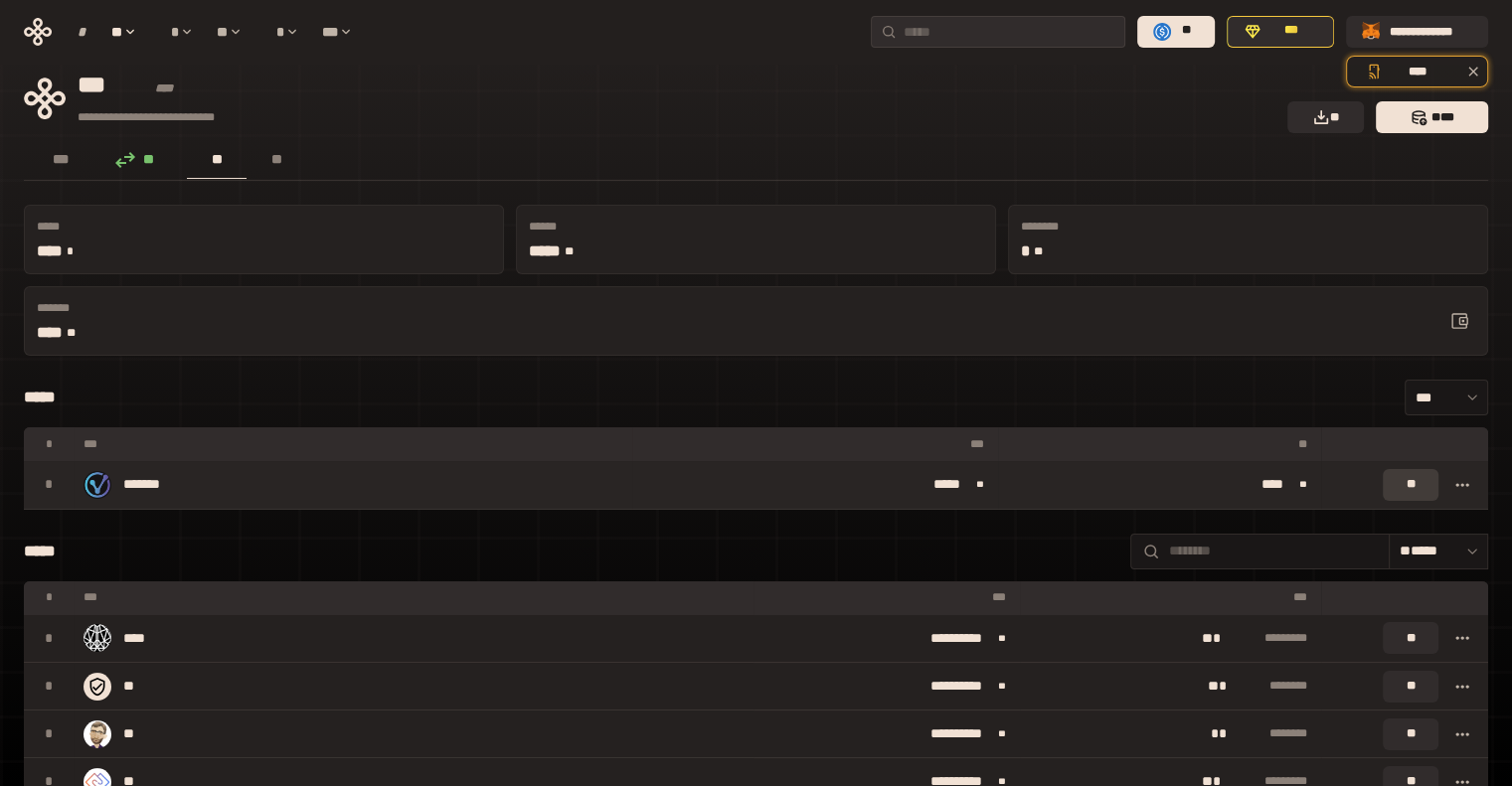 click on "**" at bounding box center (1411, 484) 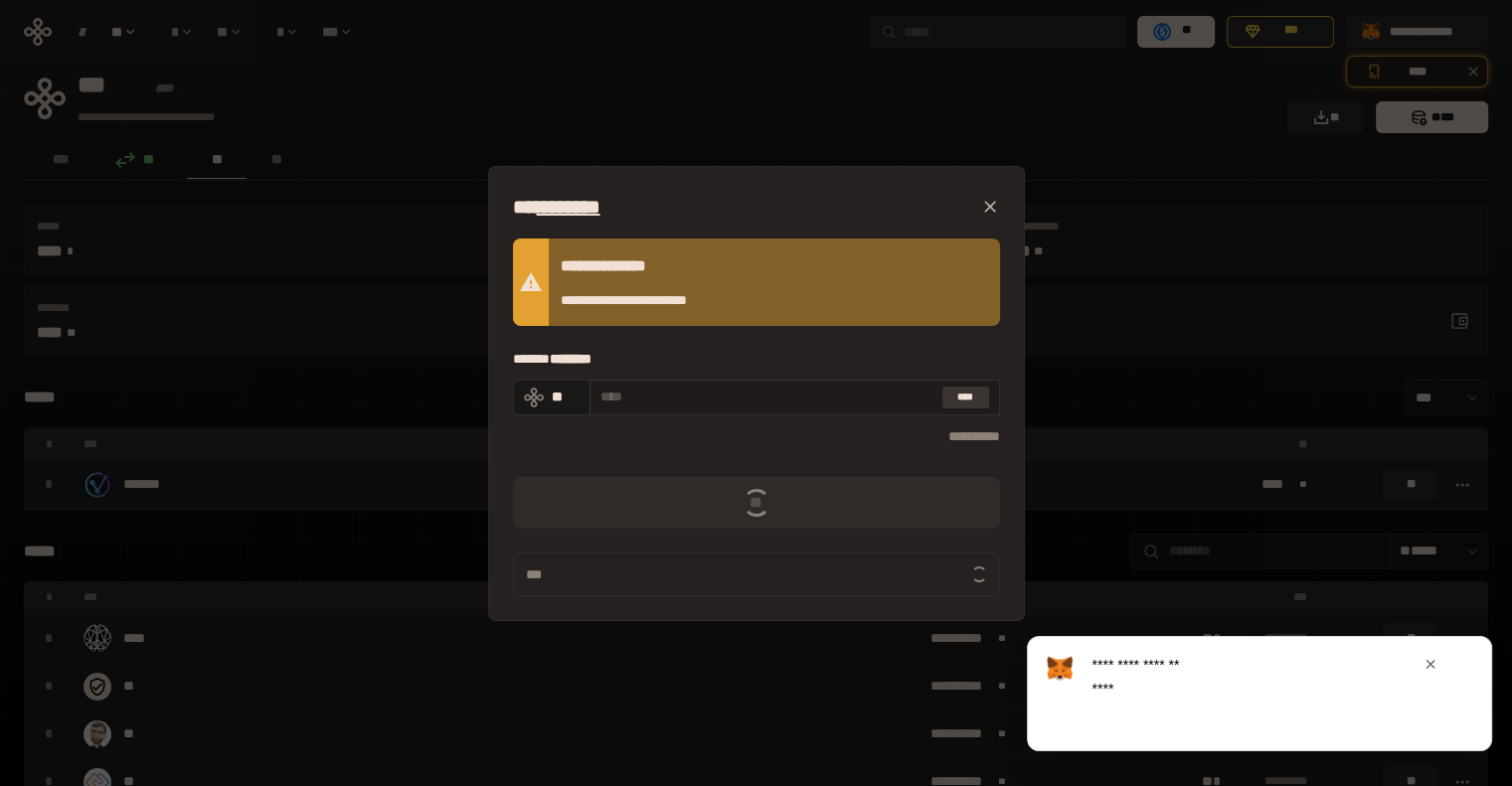 click on "****" at bounding box center [965, 396] 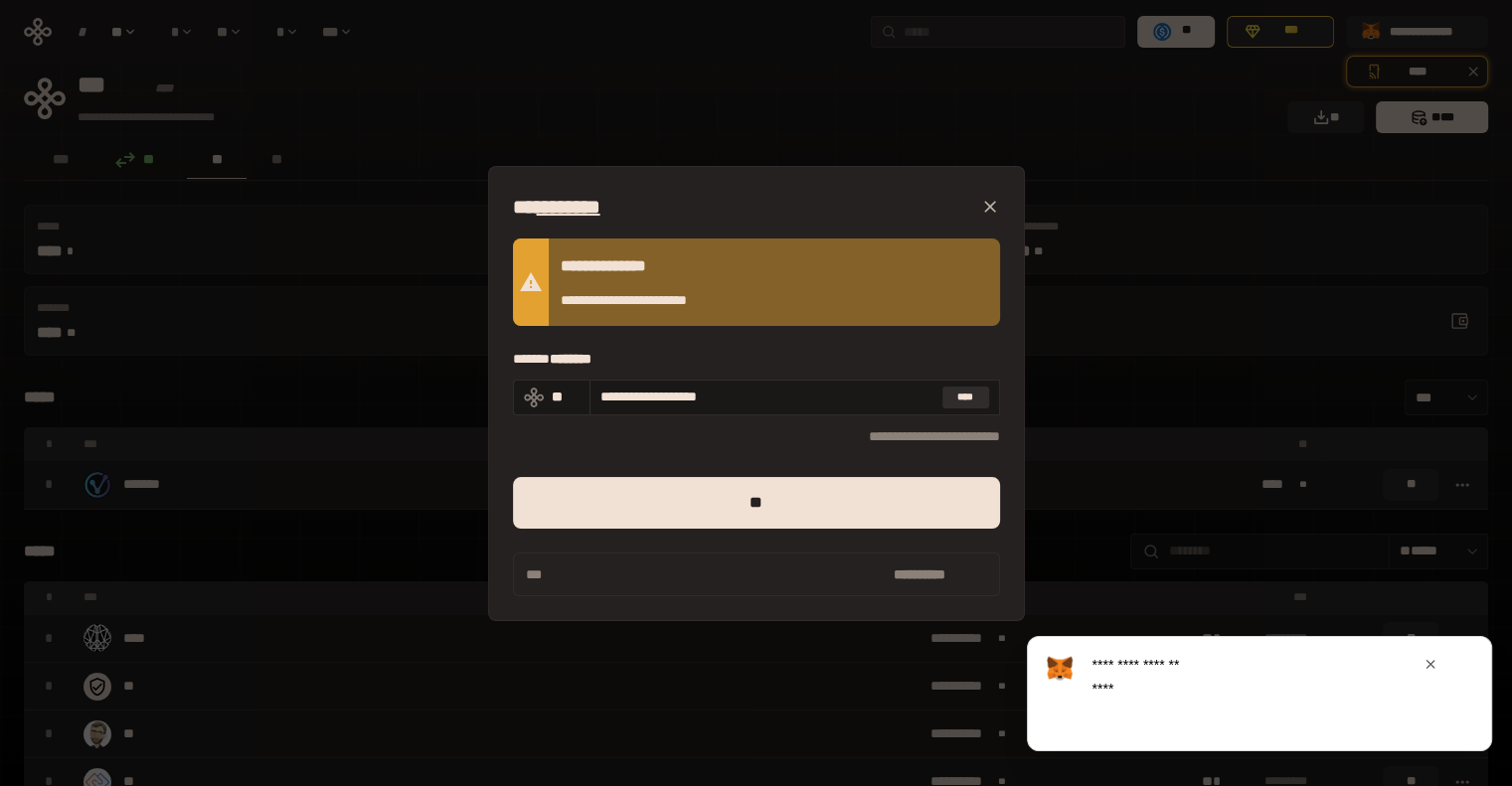 click 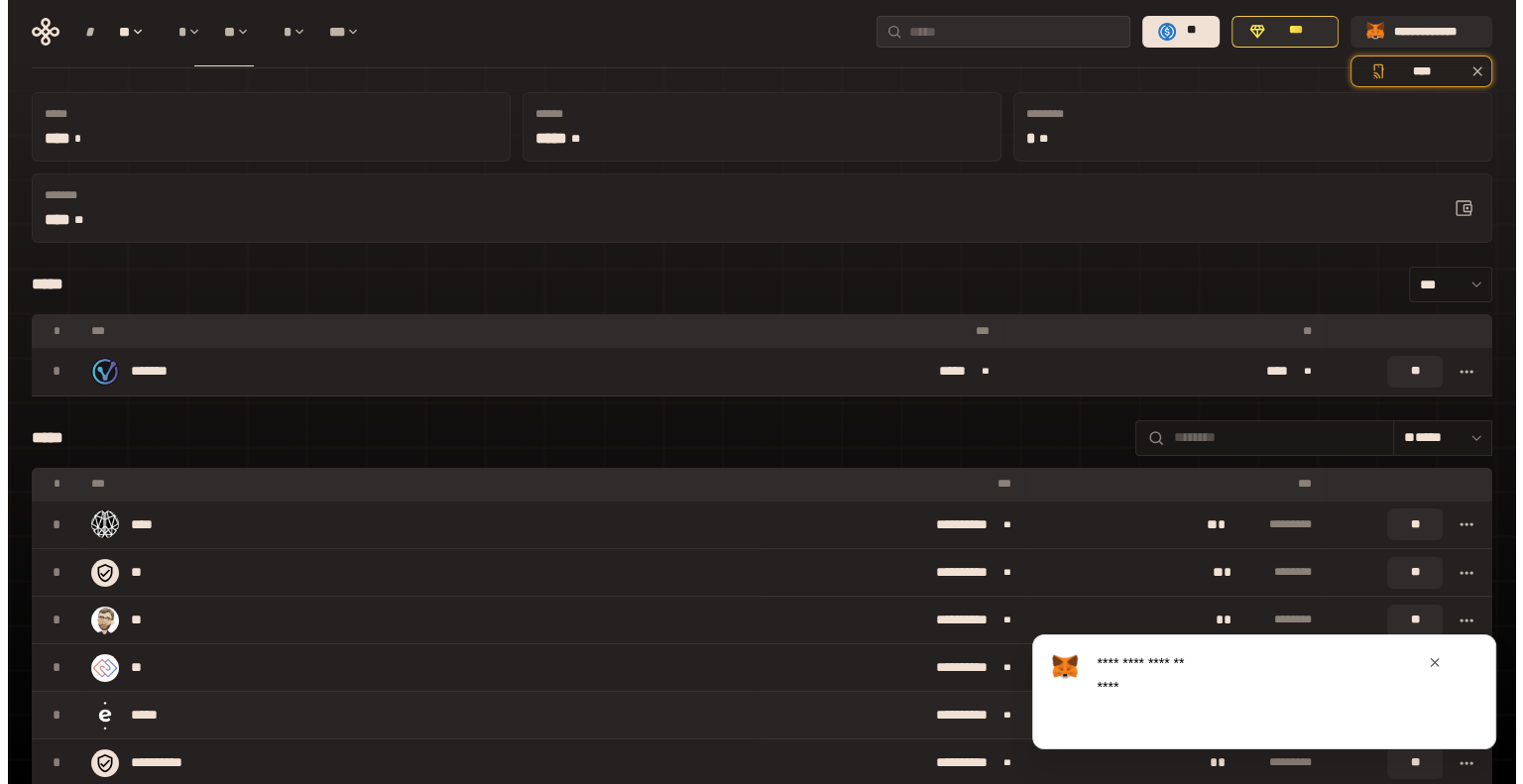 scroll, scrollTop: 0, scrollLeft: 0, axis: both 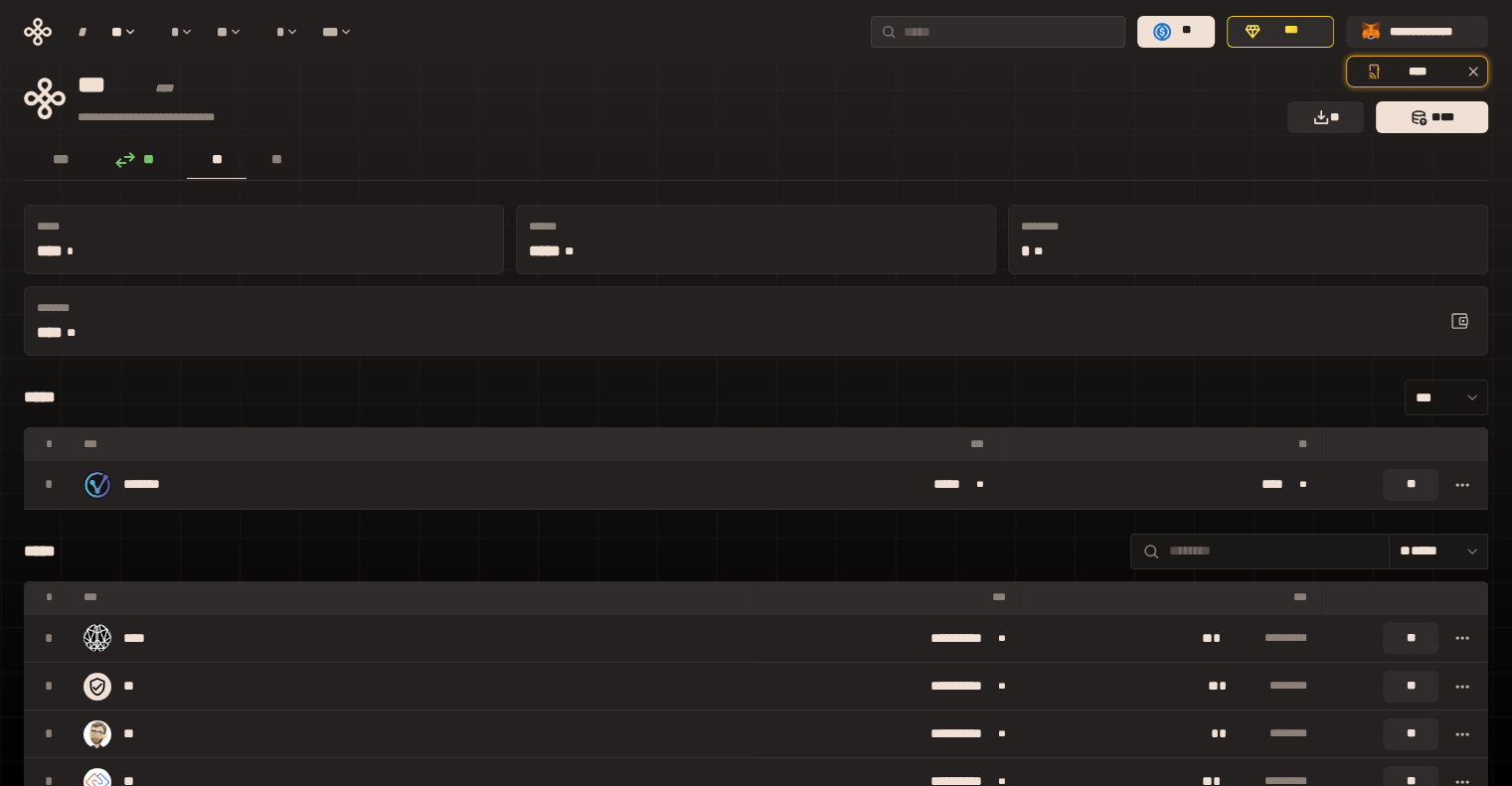click on "***" at bounding box center (1424, 397) 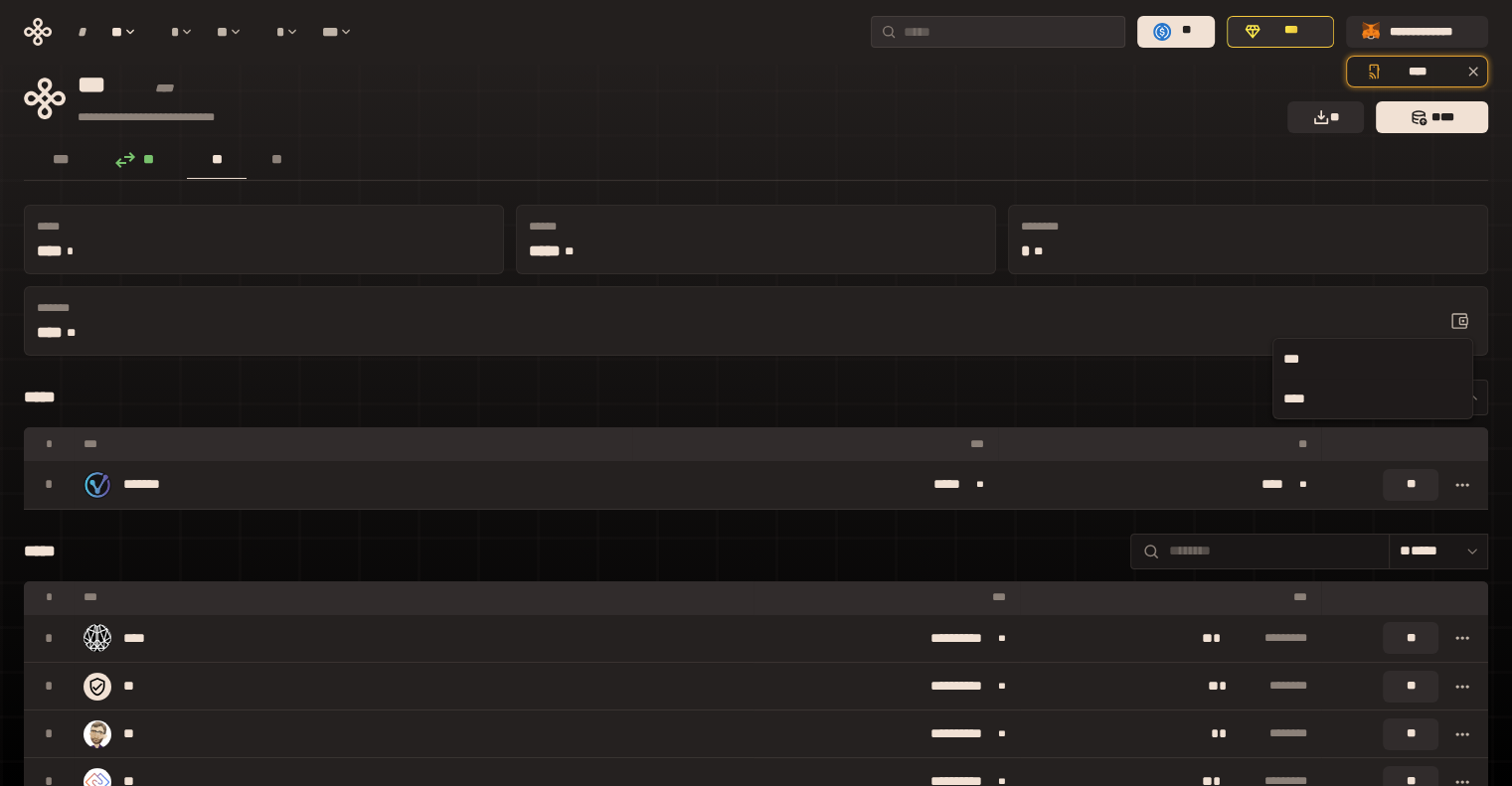 click on "****" at bounding box center [1294, 398] 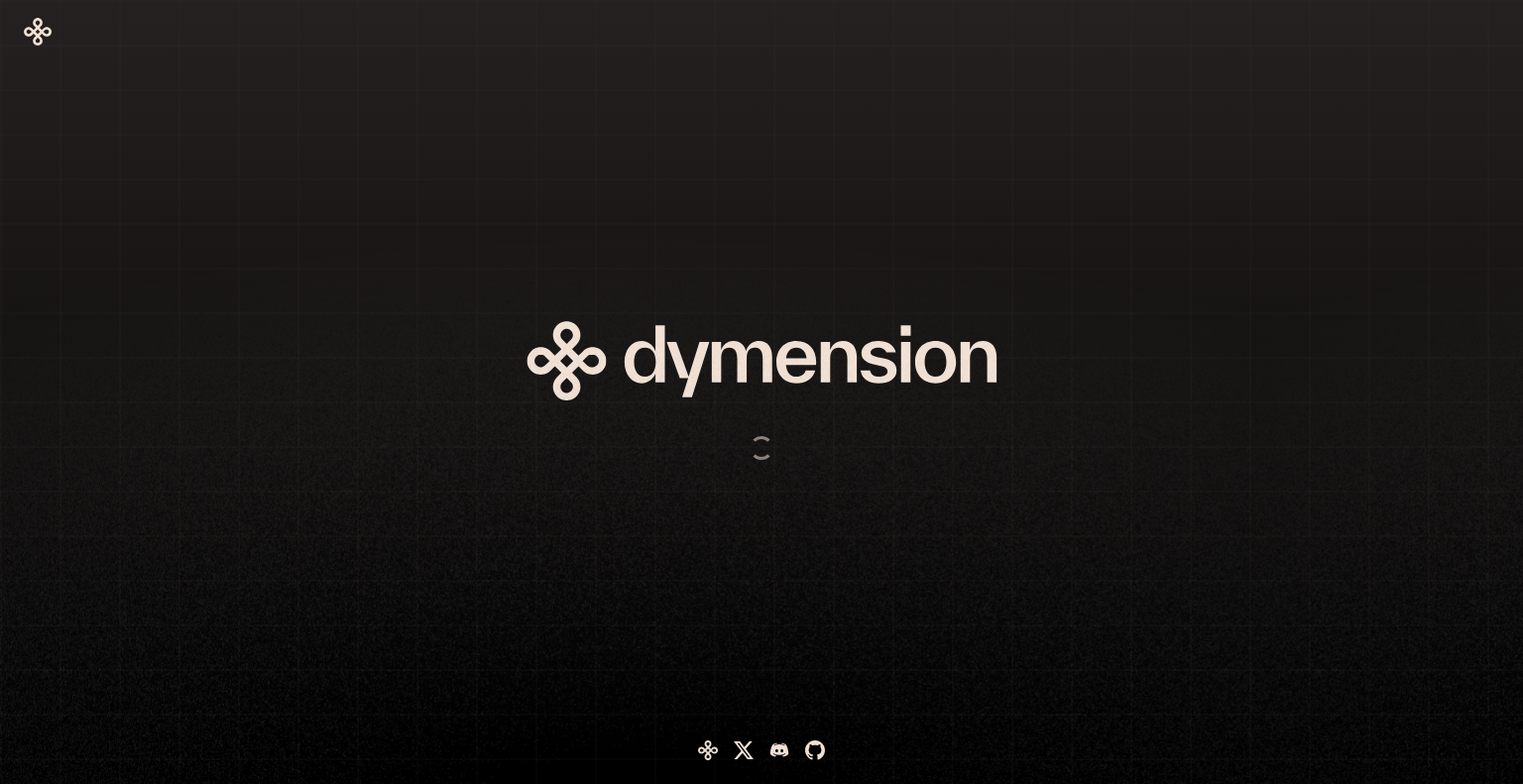 scroll, scrollTop: 0, scrollLeft: 0, axis: both 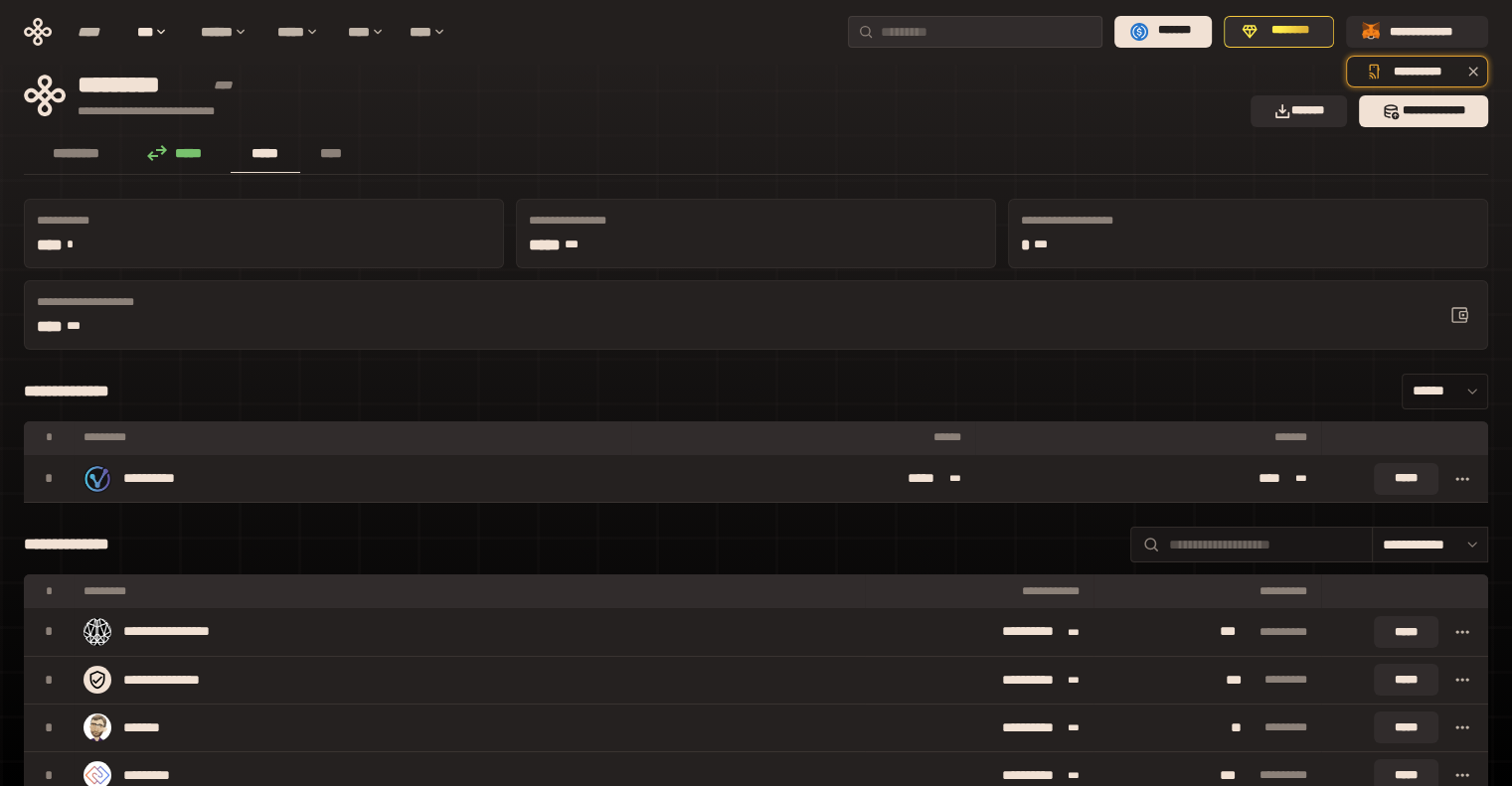 click at bounding box center [1467, 392] 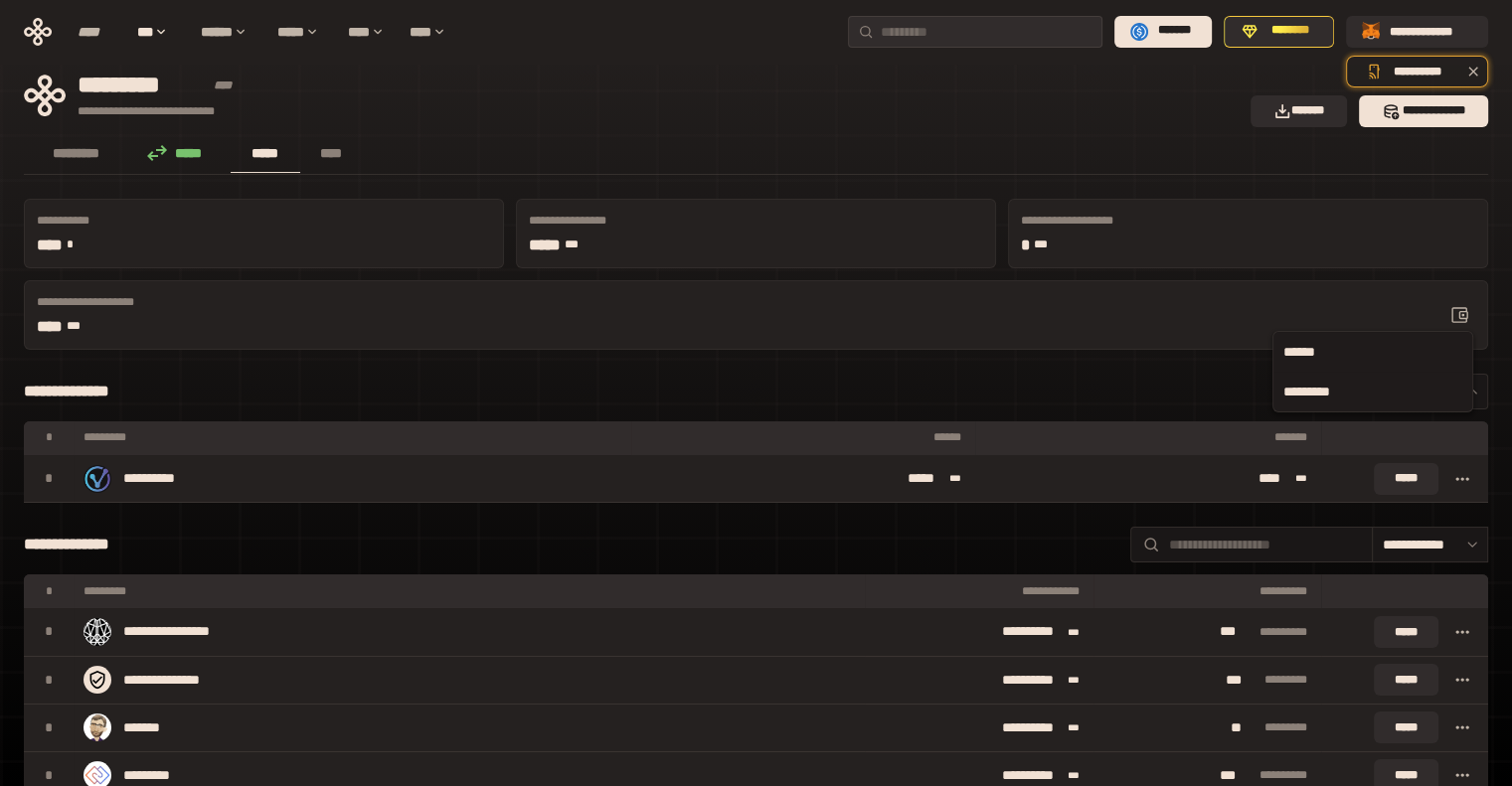 click on "*********" at bounding box center [1373, 392] 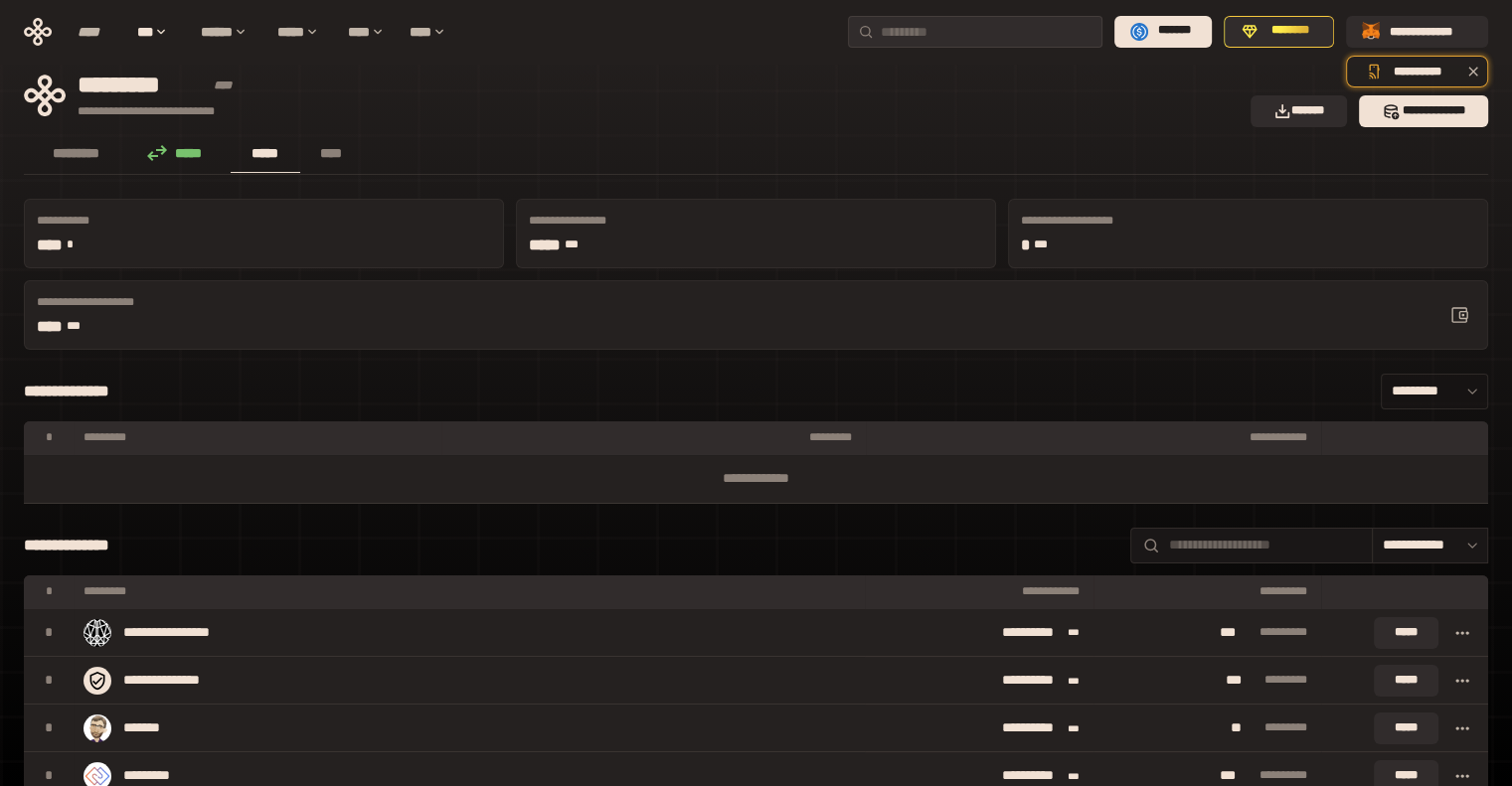 click on "*********" at bounding box center [1434, 392] 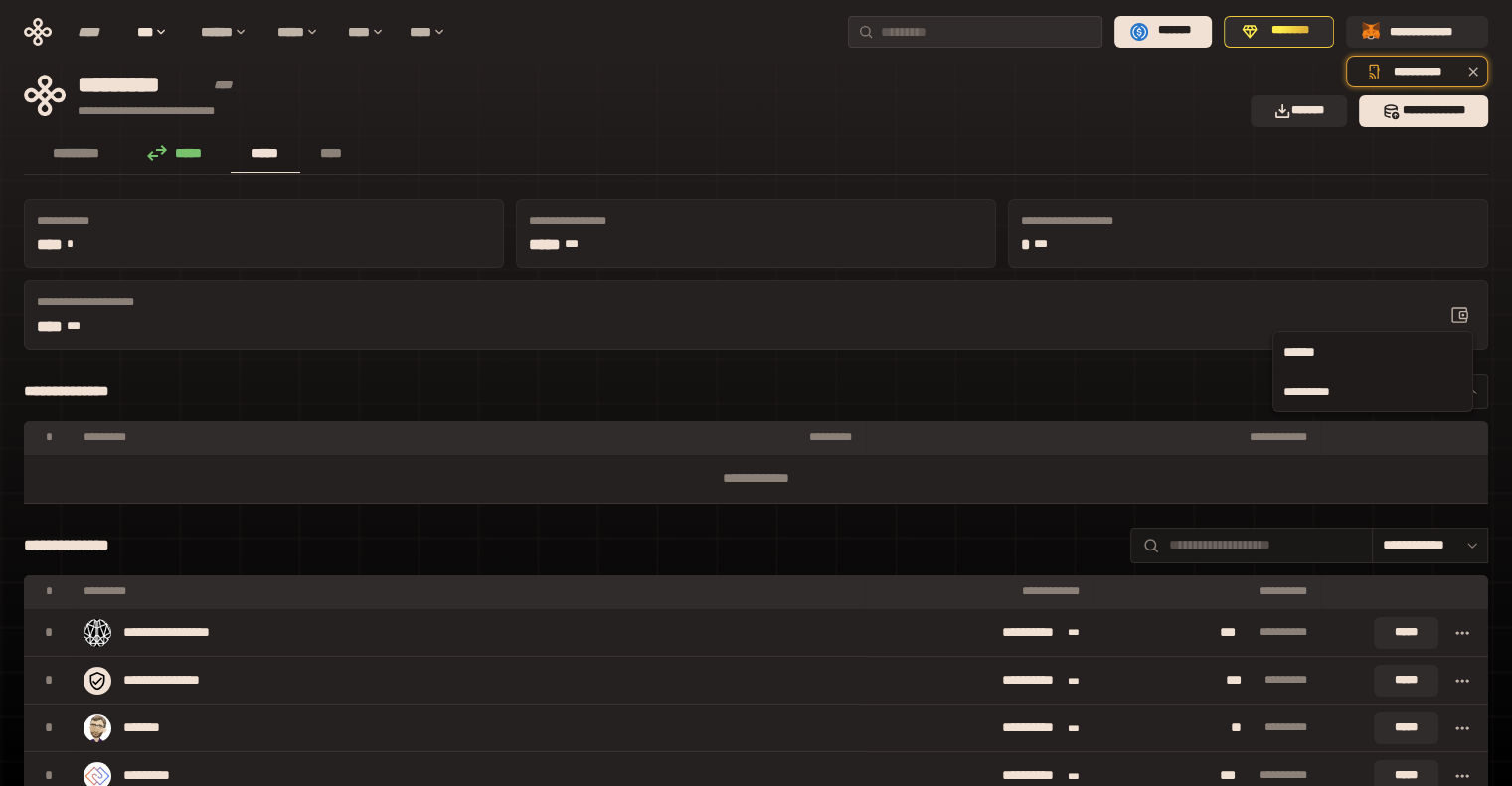 click on "******" at bounding box center (1373, 352) 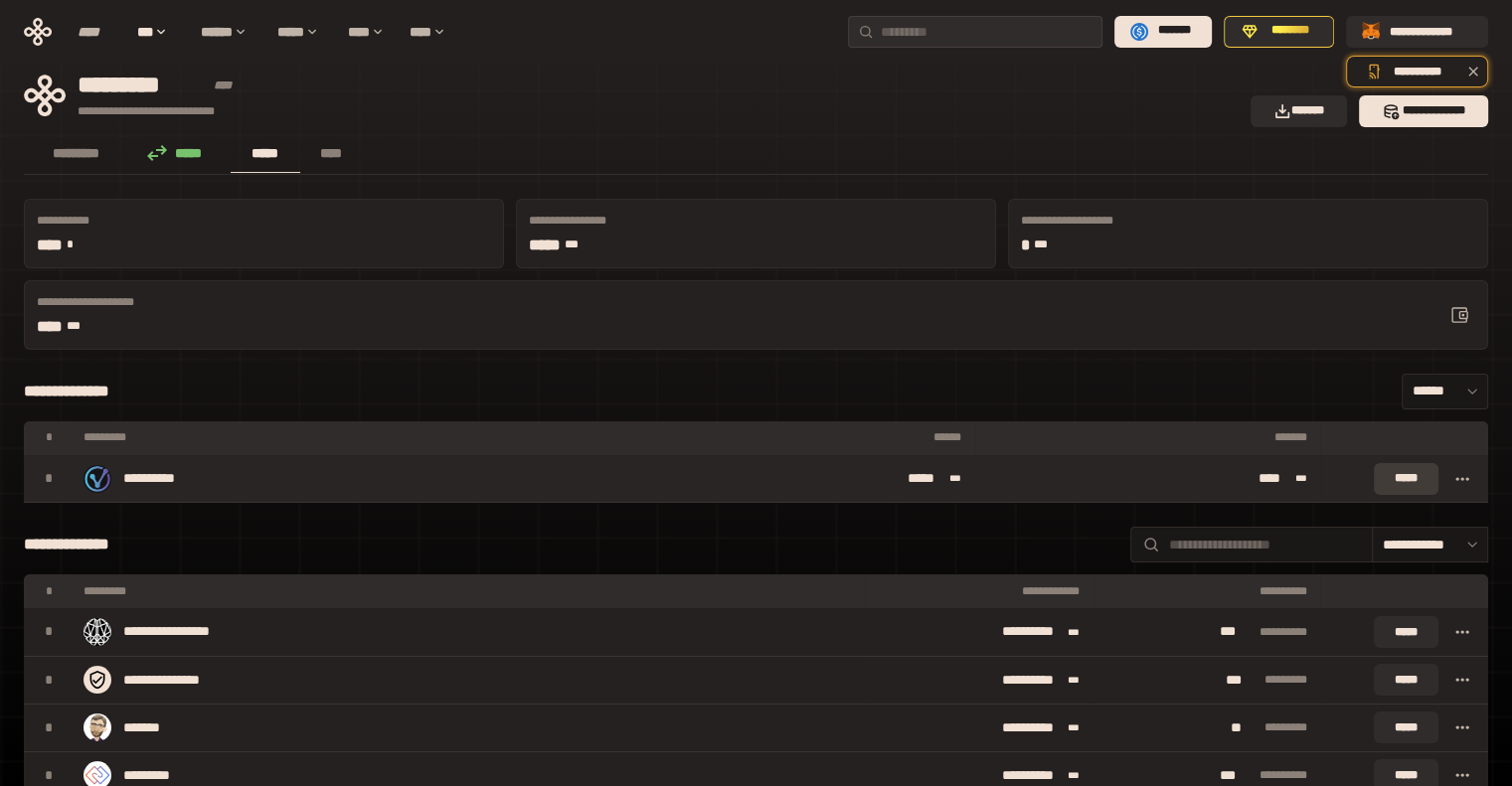 click on "*****" at bounding box center (1406, 479) 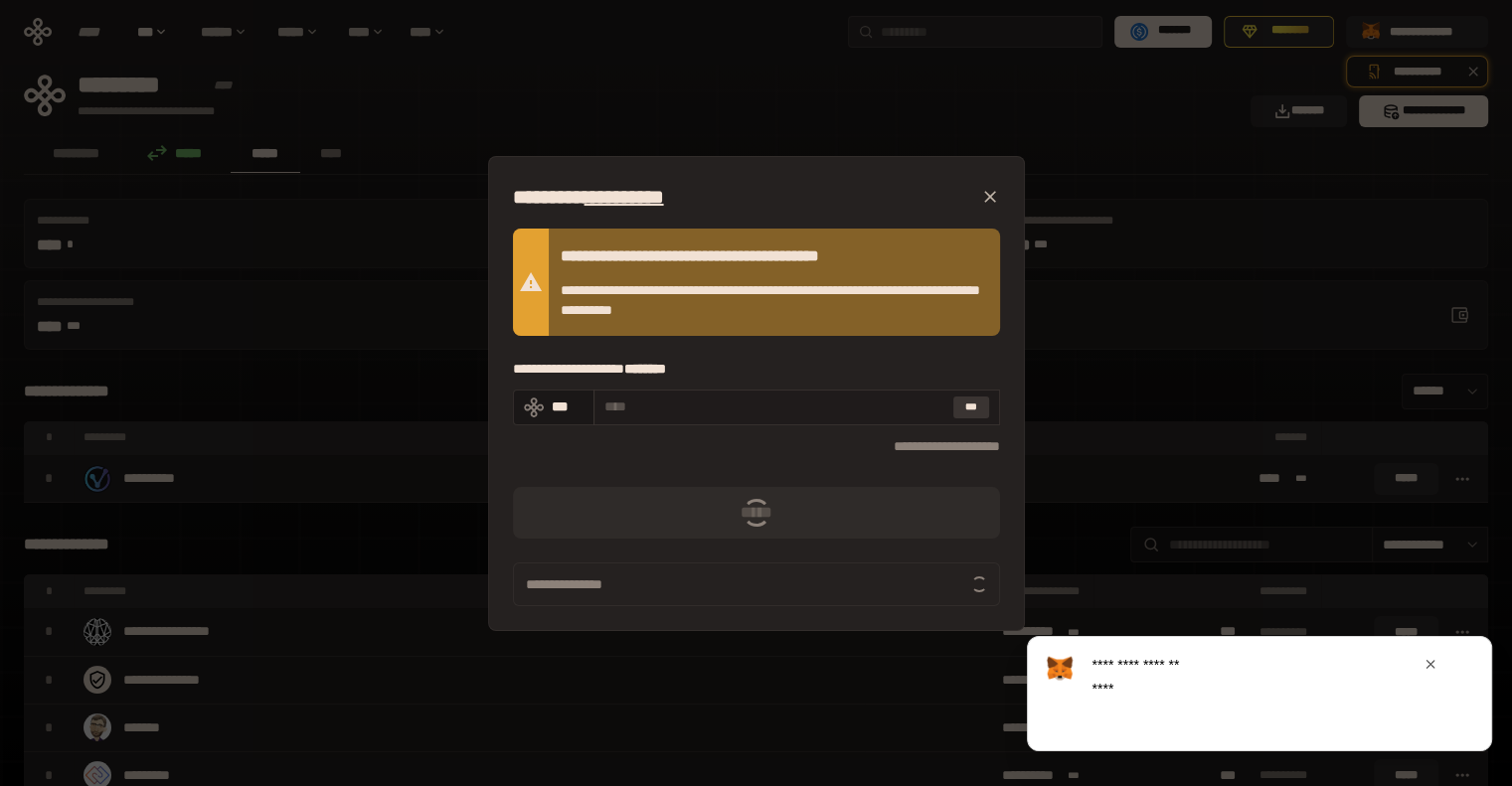 click on "***" at bounding box center [971, 407] 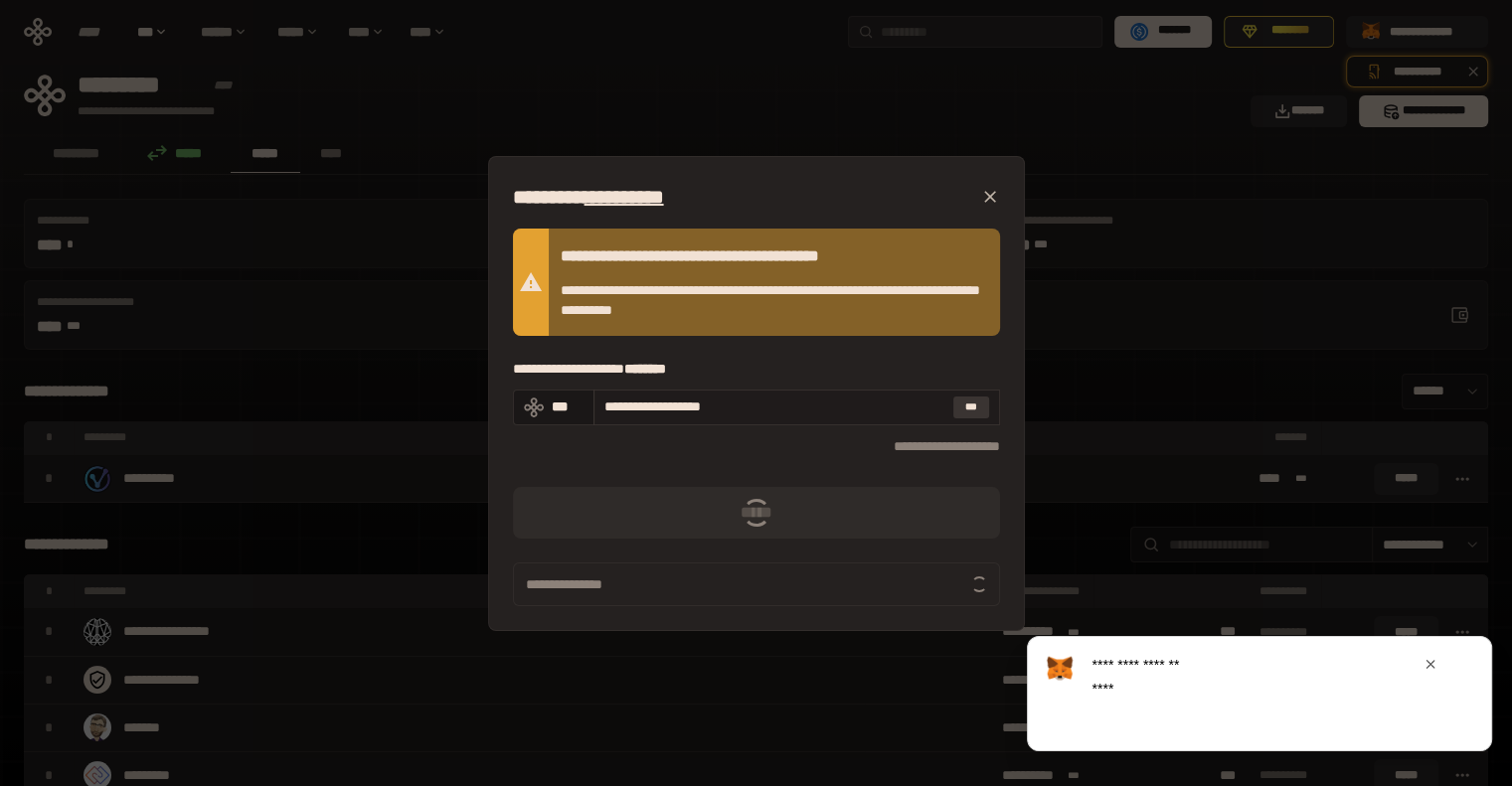 type on "**********" 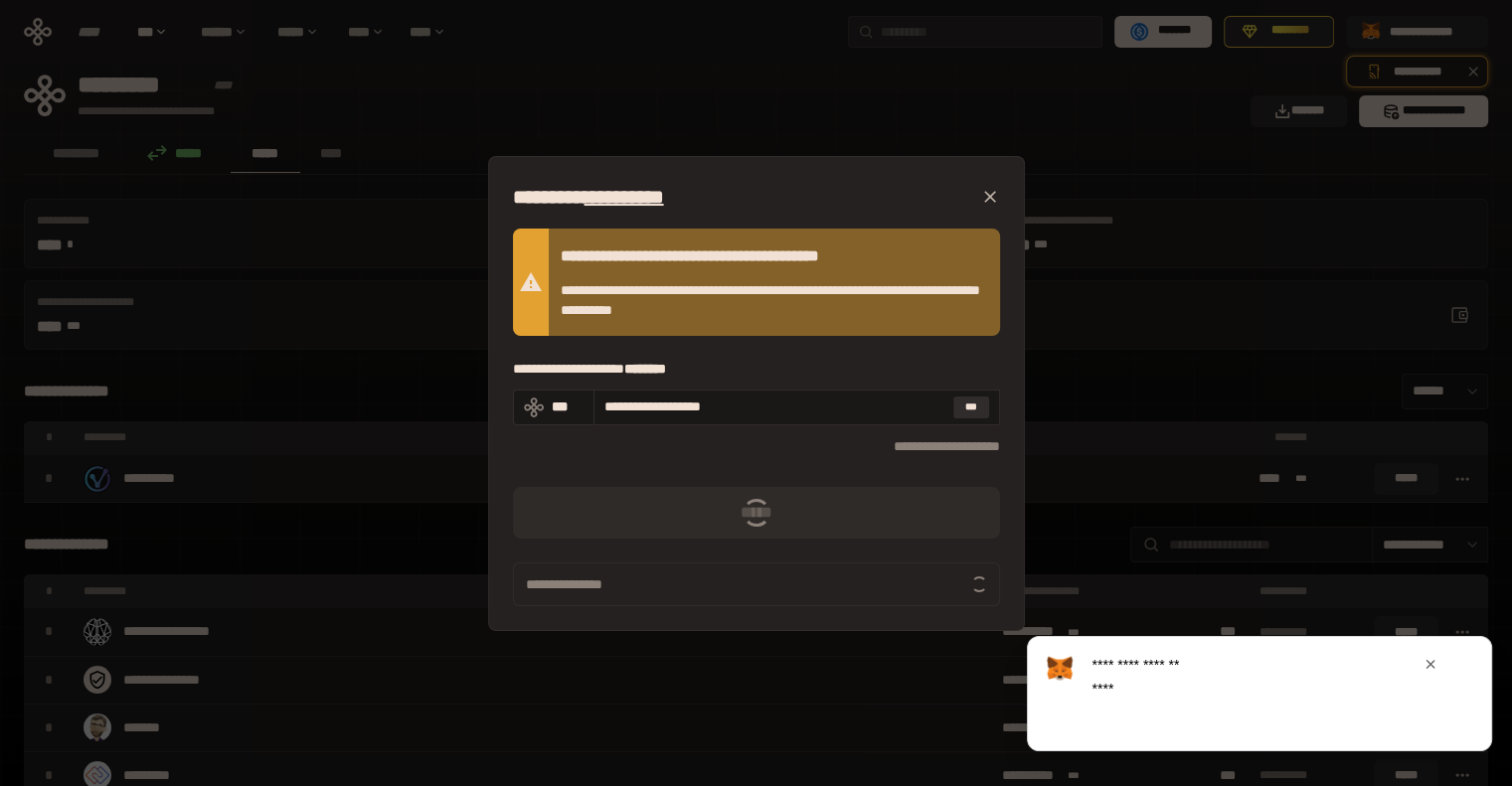 click 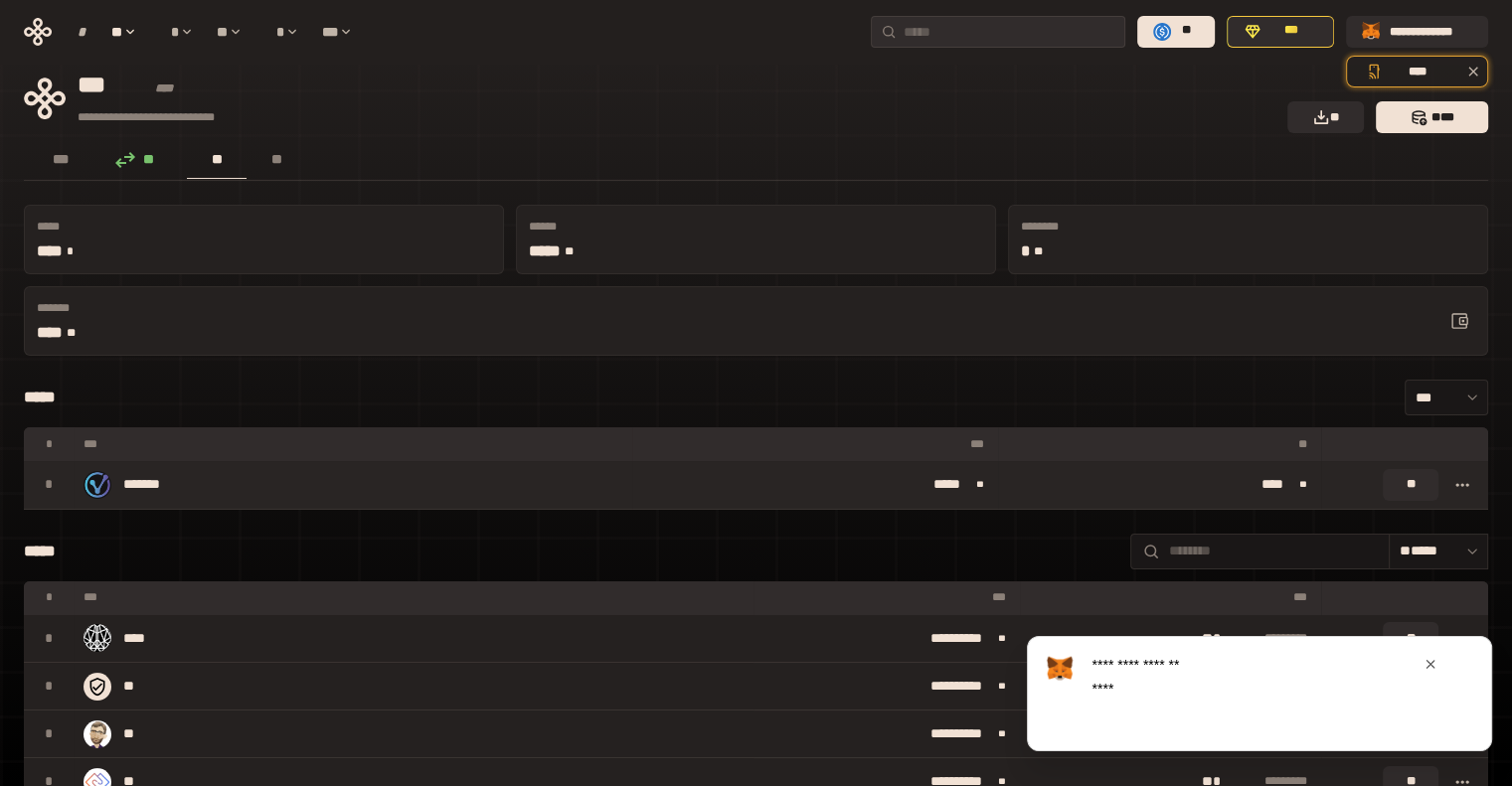 click 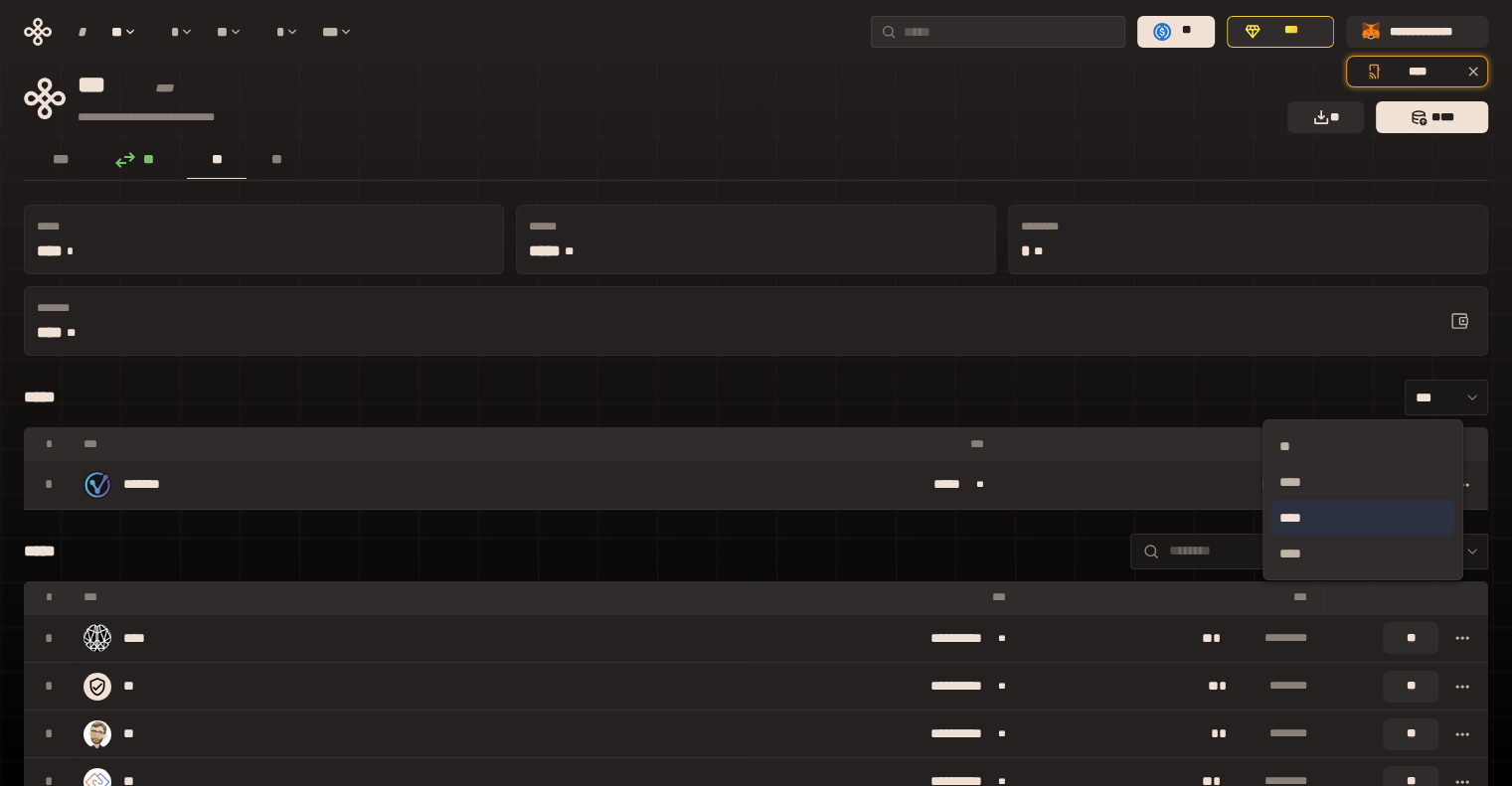 click on "****" at bounding box center [1290, 518] 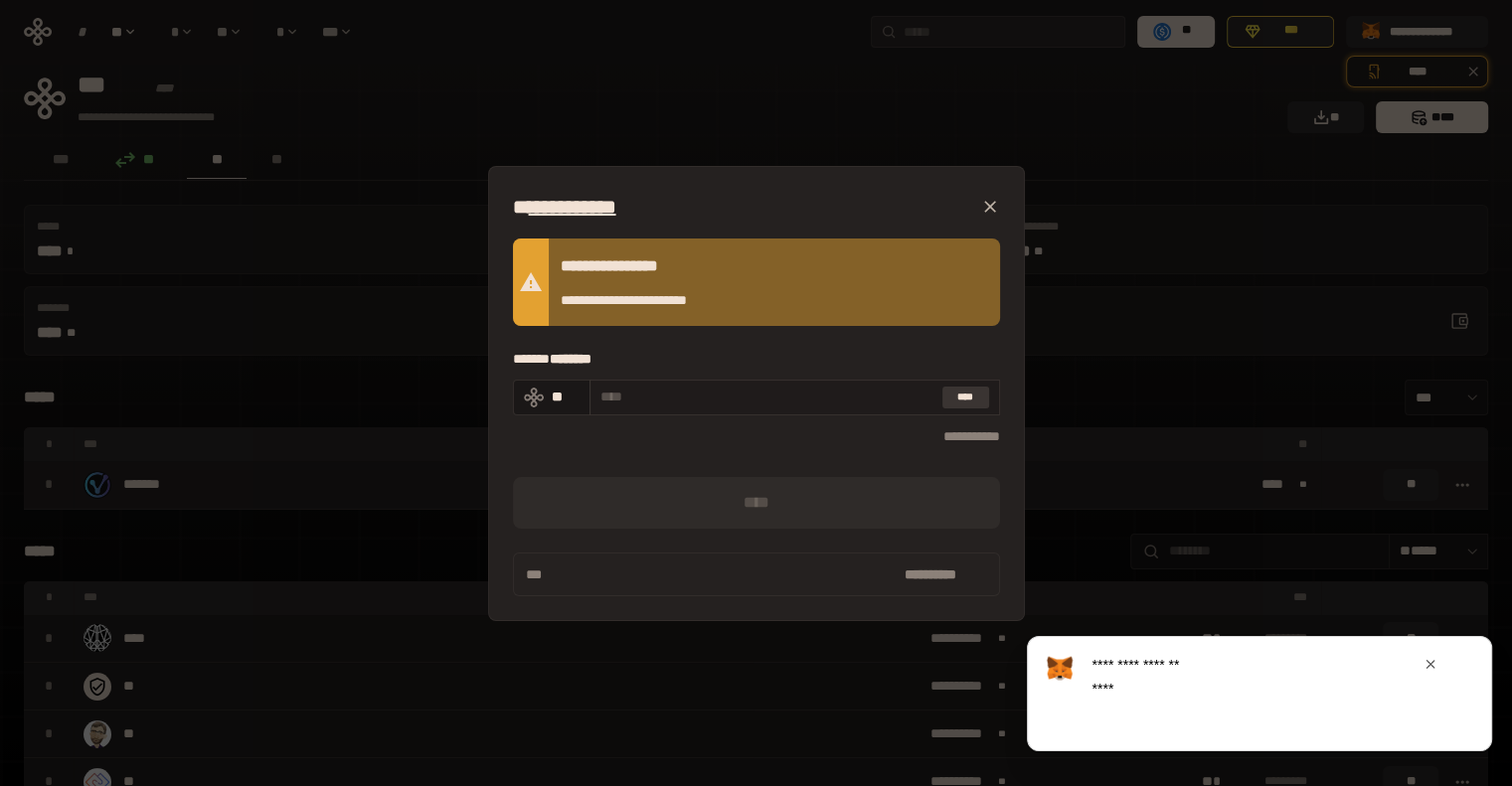 click on "****" at bounding box center (965, 396) 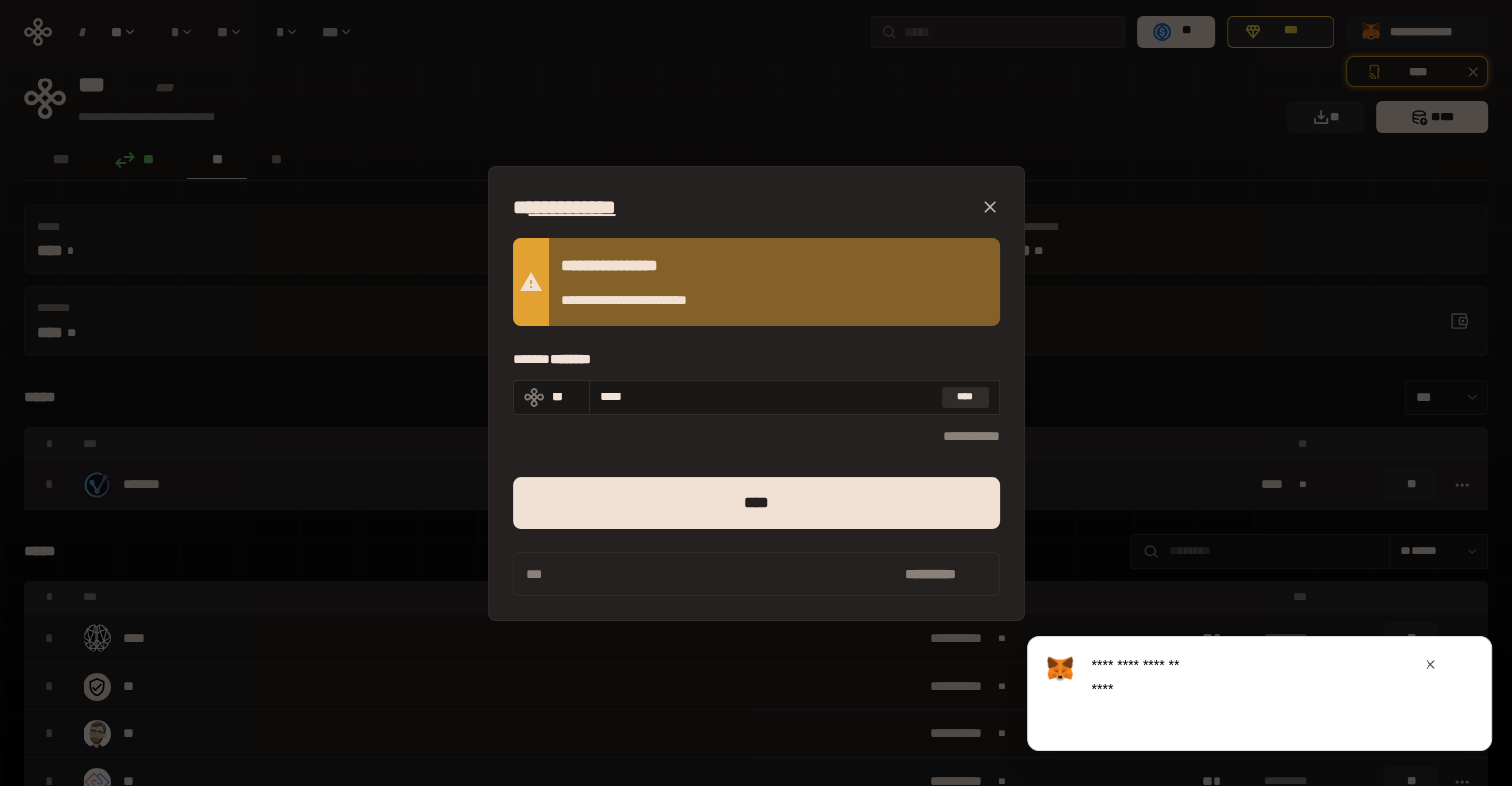 click 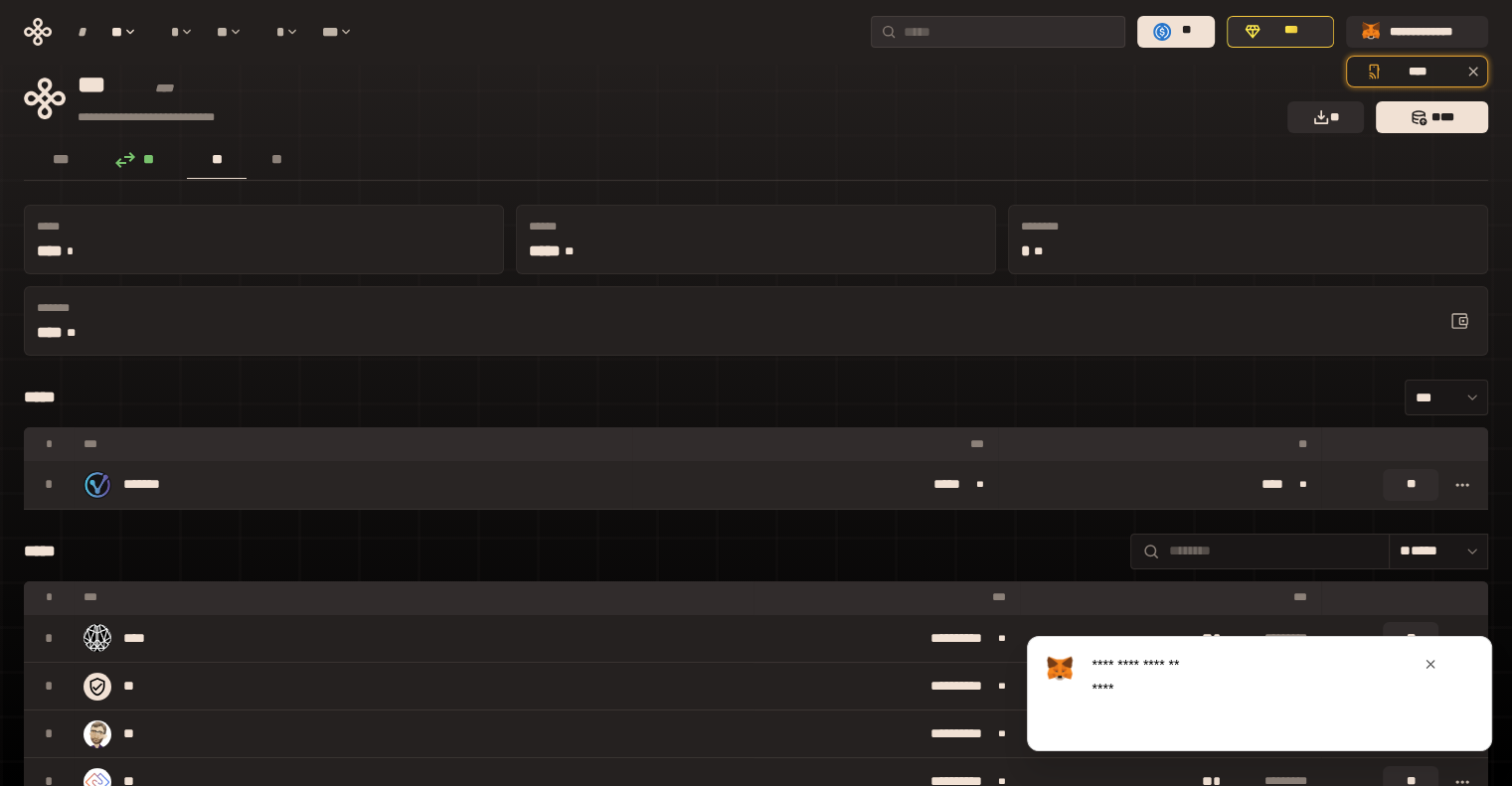 click 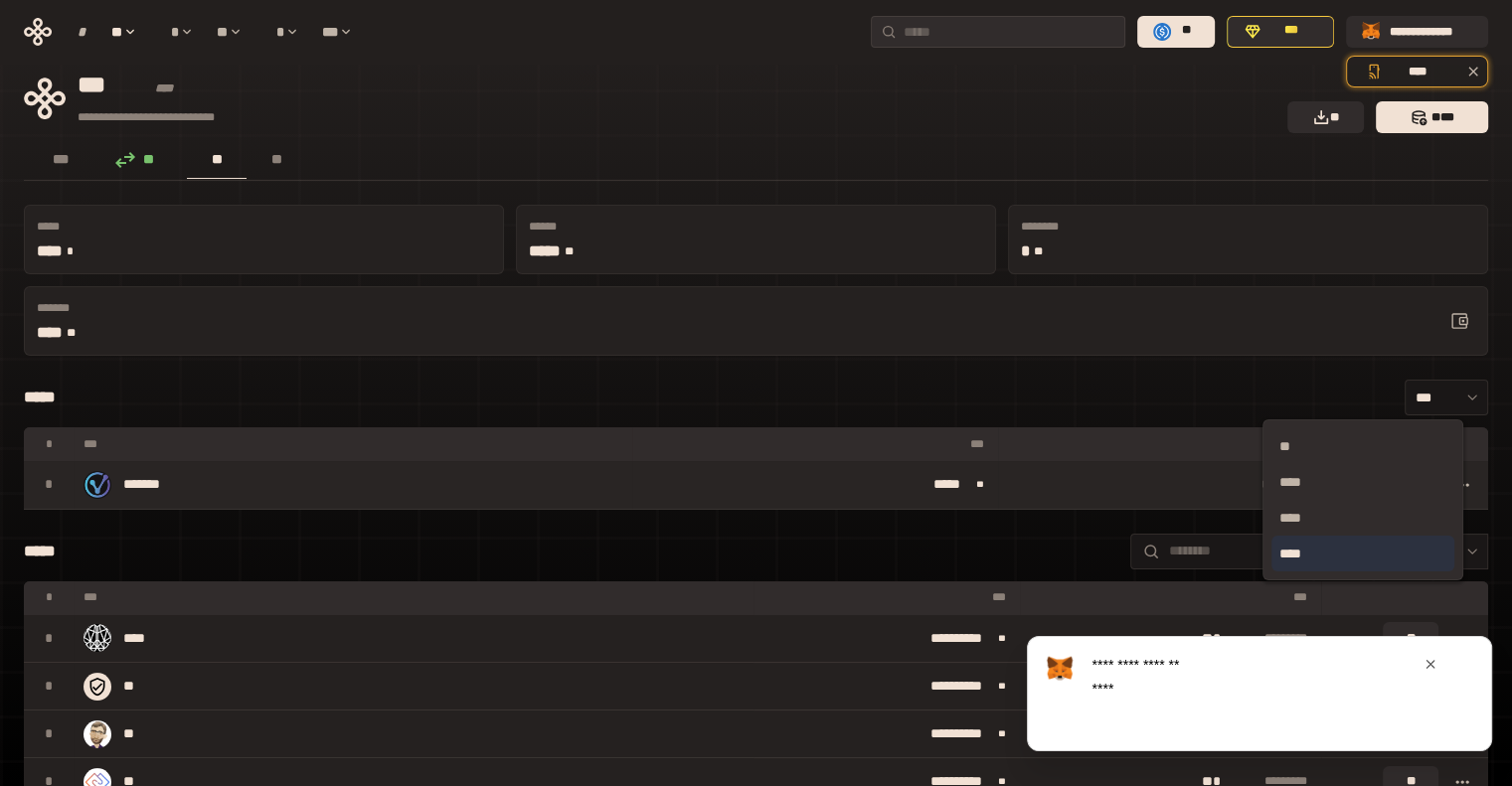click on "****" at bounding box center (1290, 553) 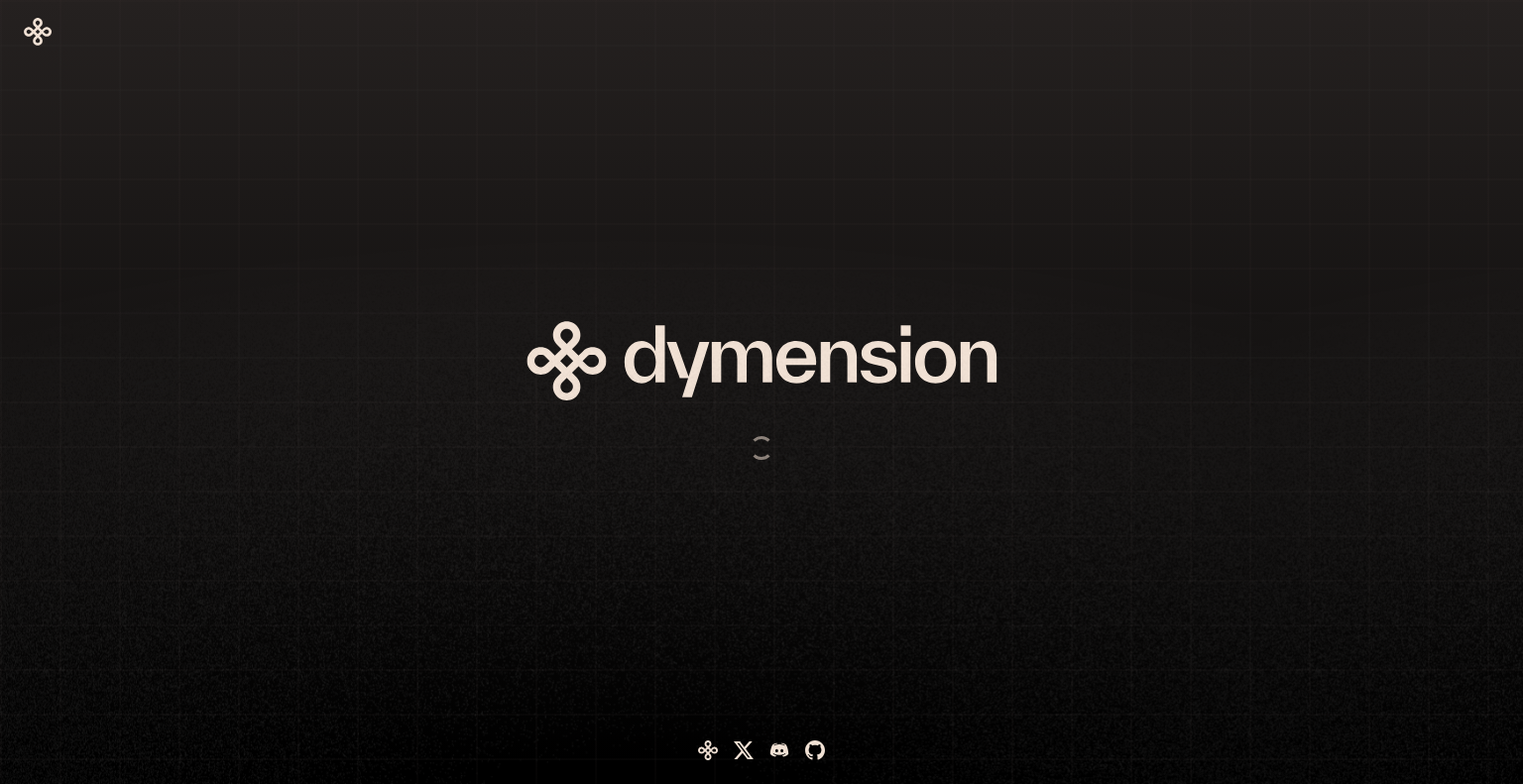 scroll, scrollTop: 0, scrollLeft: 0, axis: both 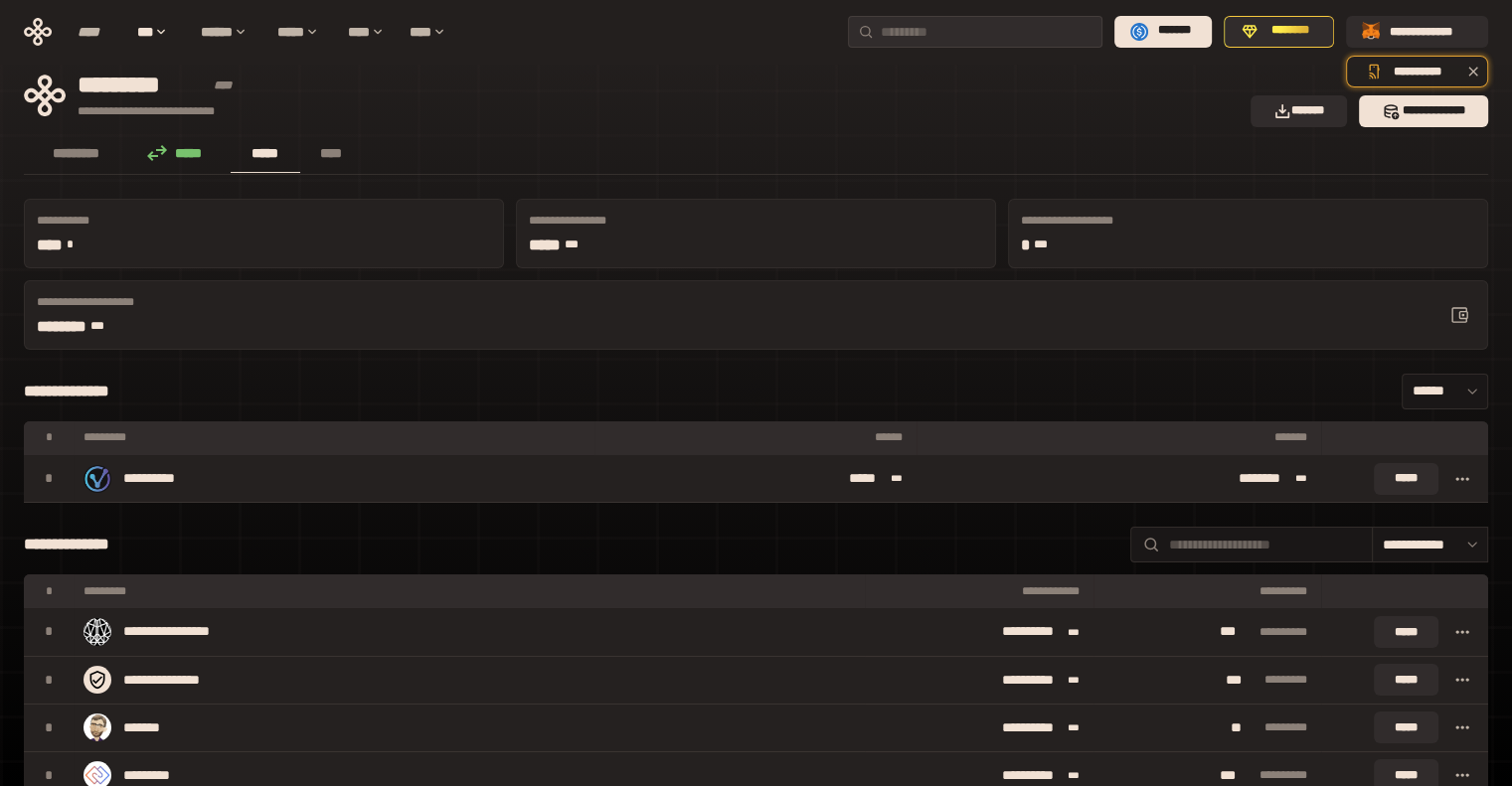 click on "**********" at bounding box center [631, 95] 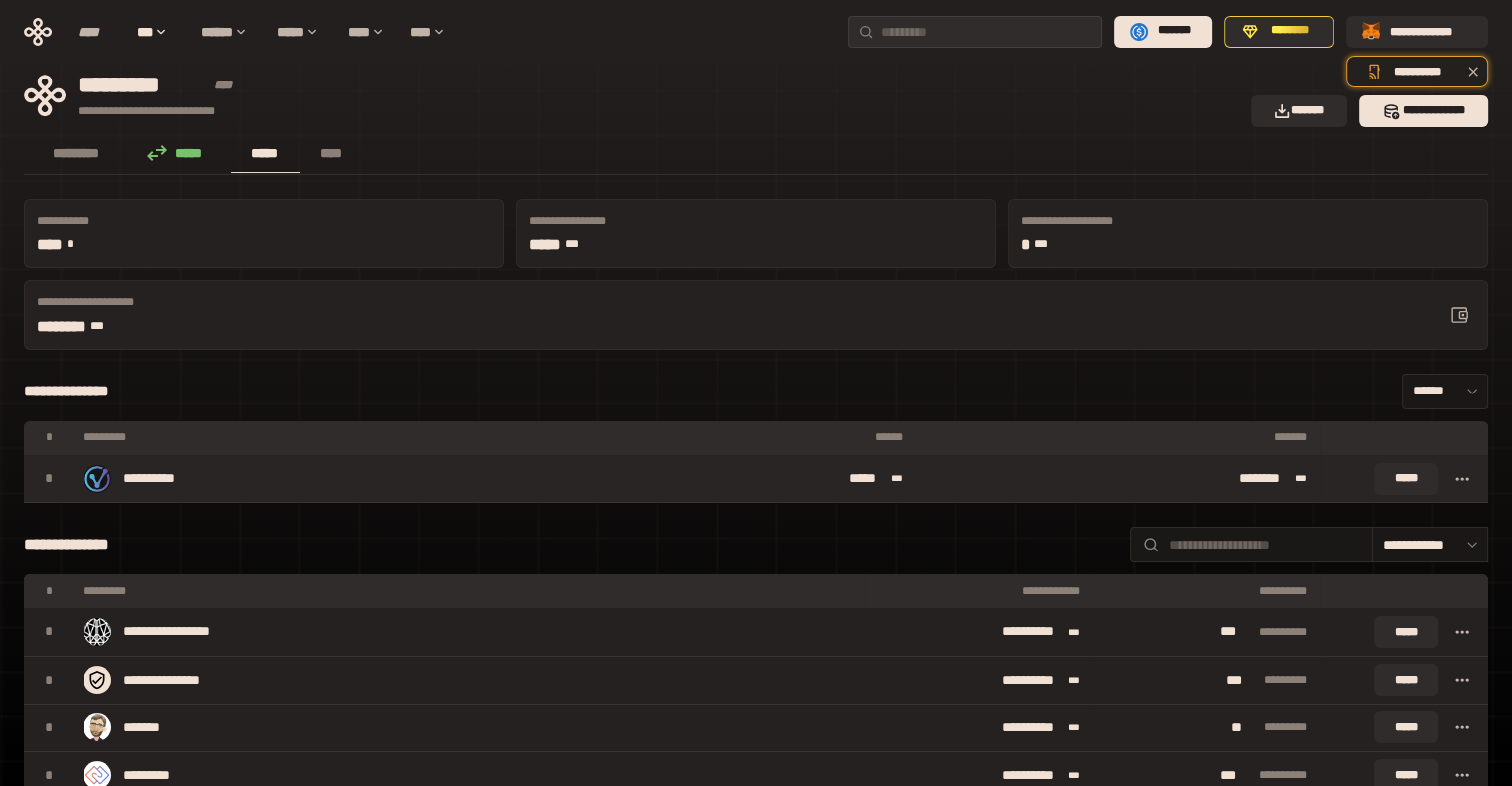 click 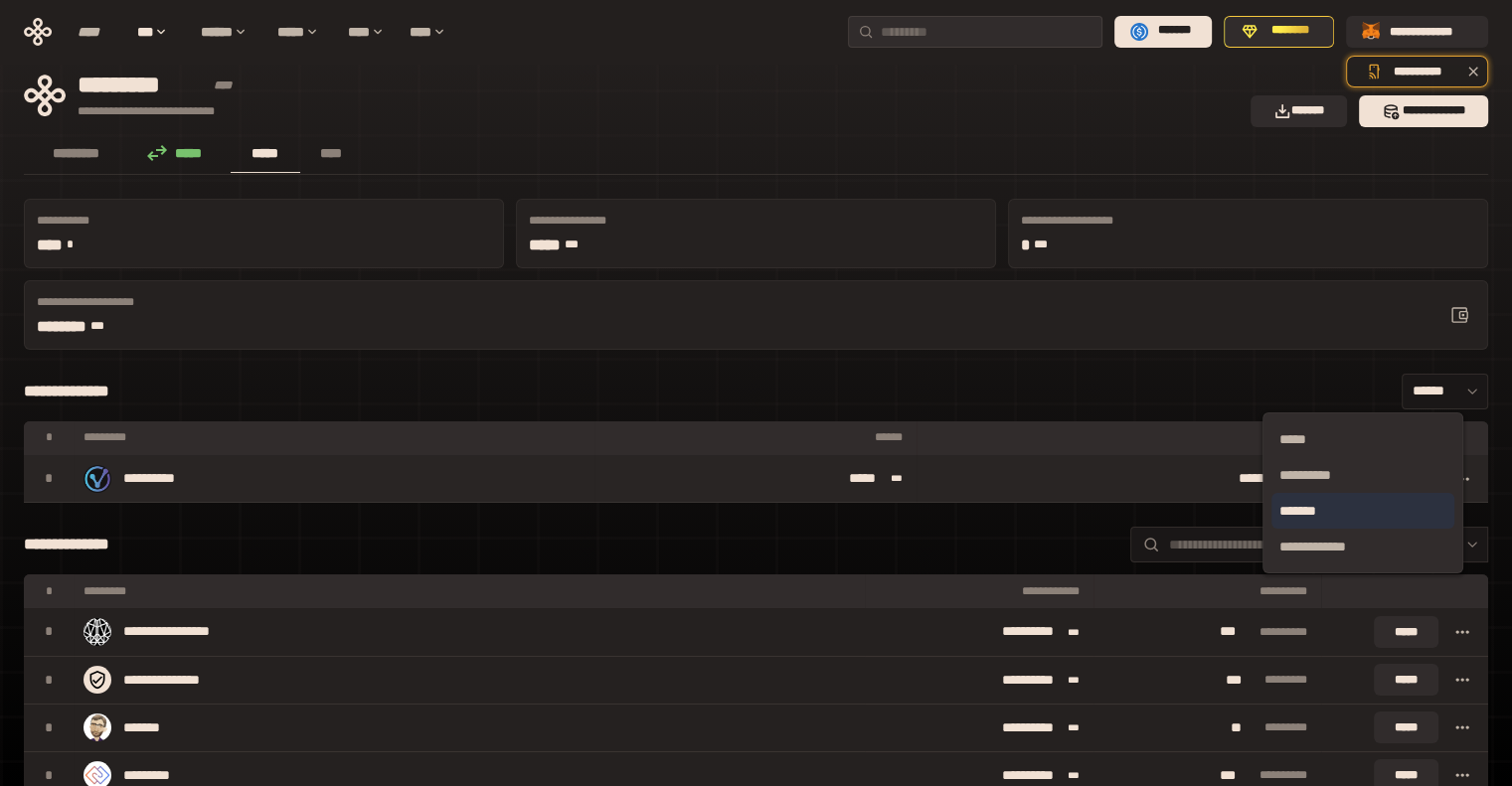 click on "*******" at bounding box center [1363, 511] 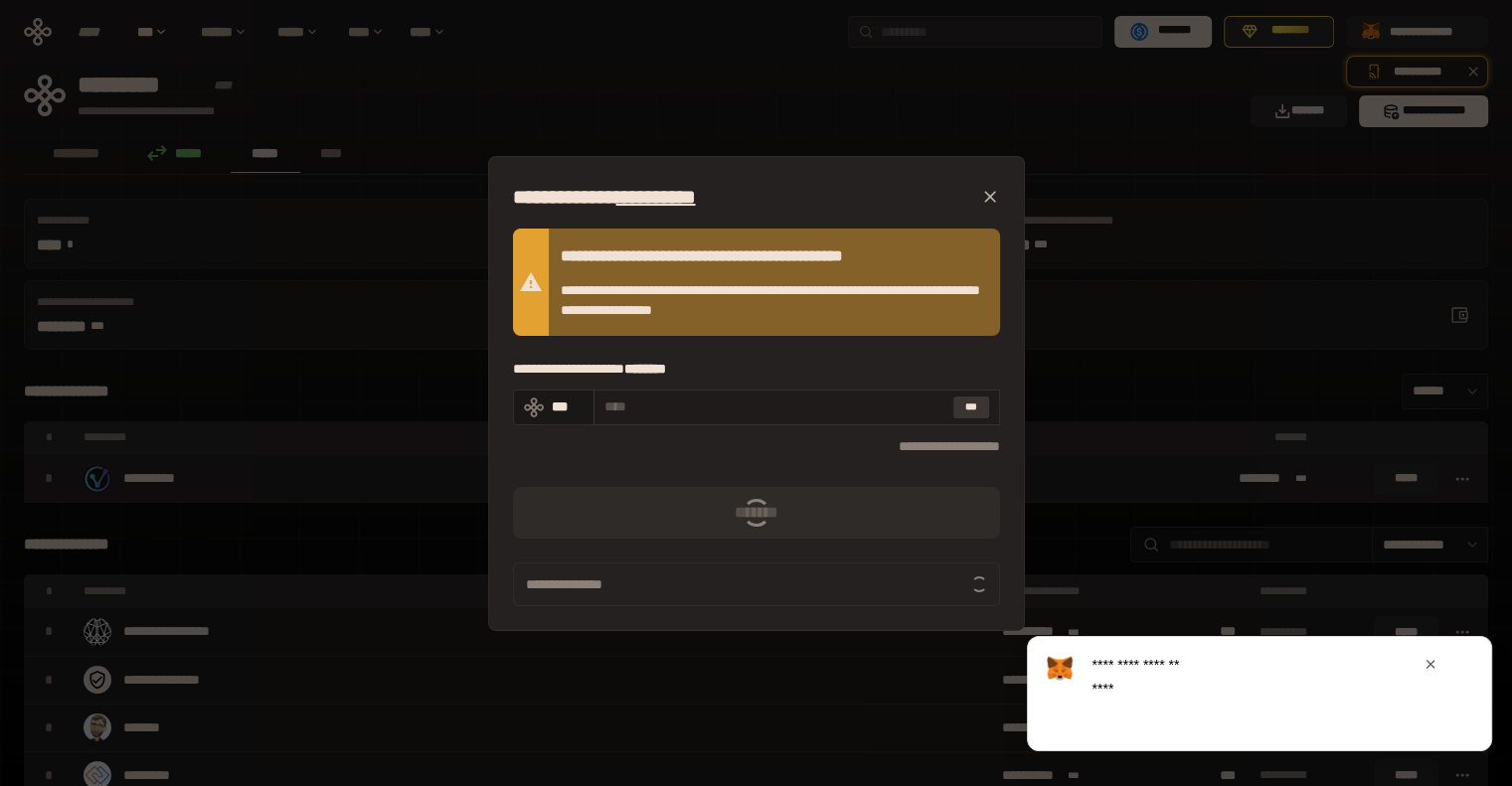 click on "***" at bounding box center (971, 407) 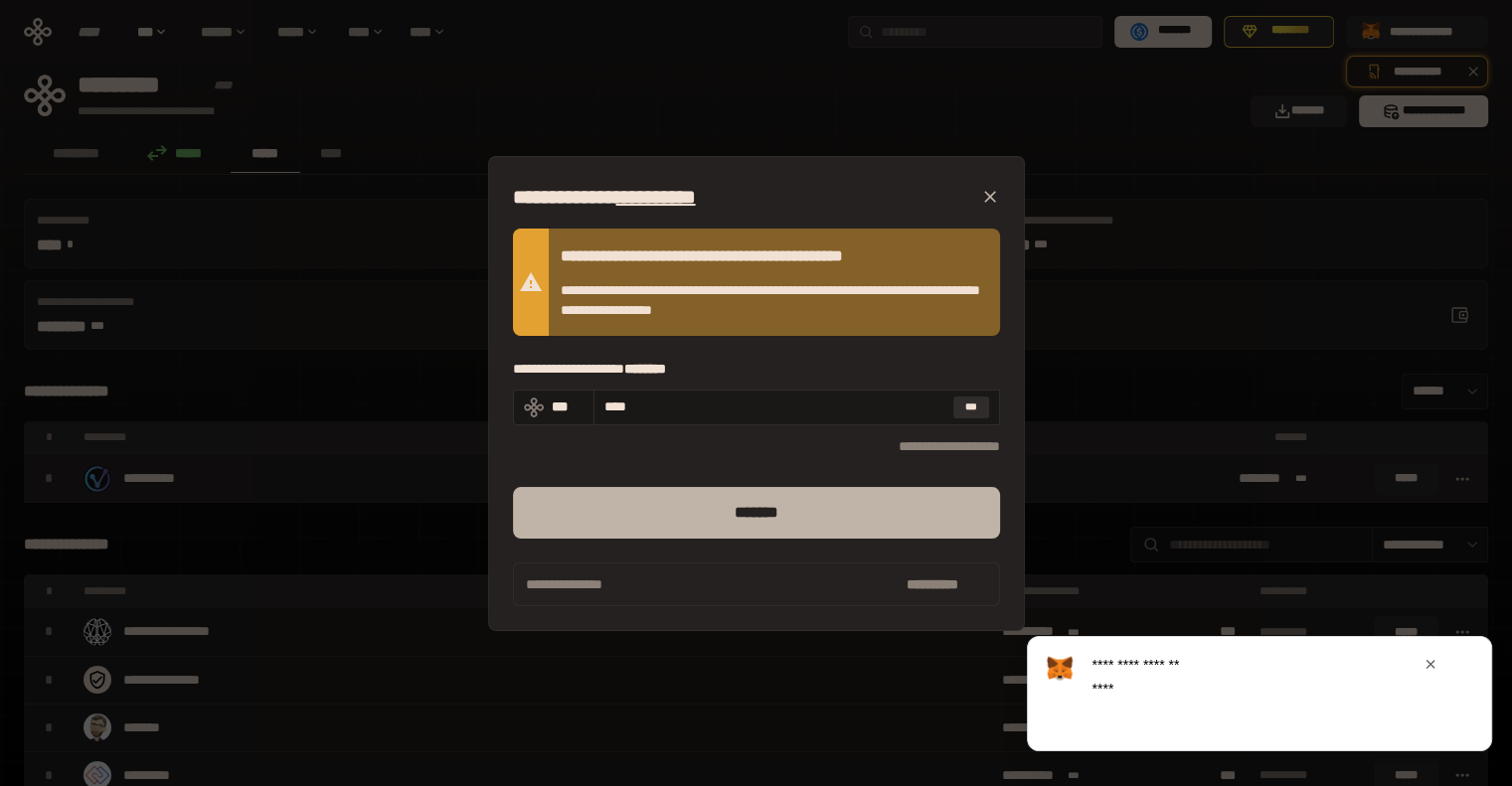 click on "*******" at bounding box center [756, 513] 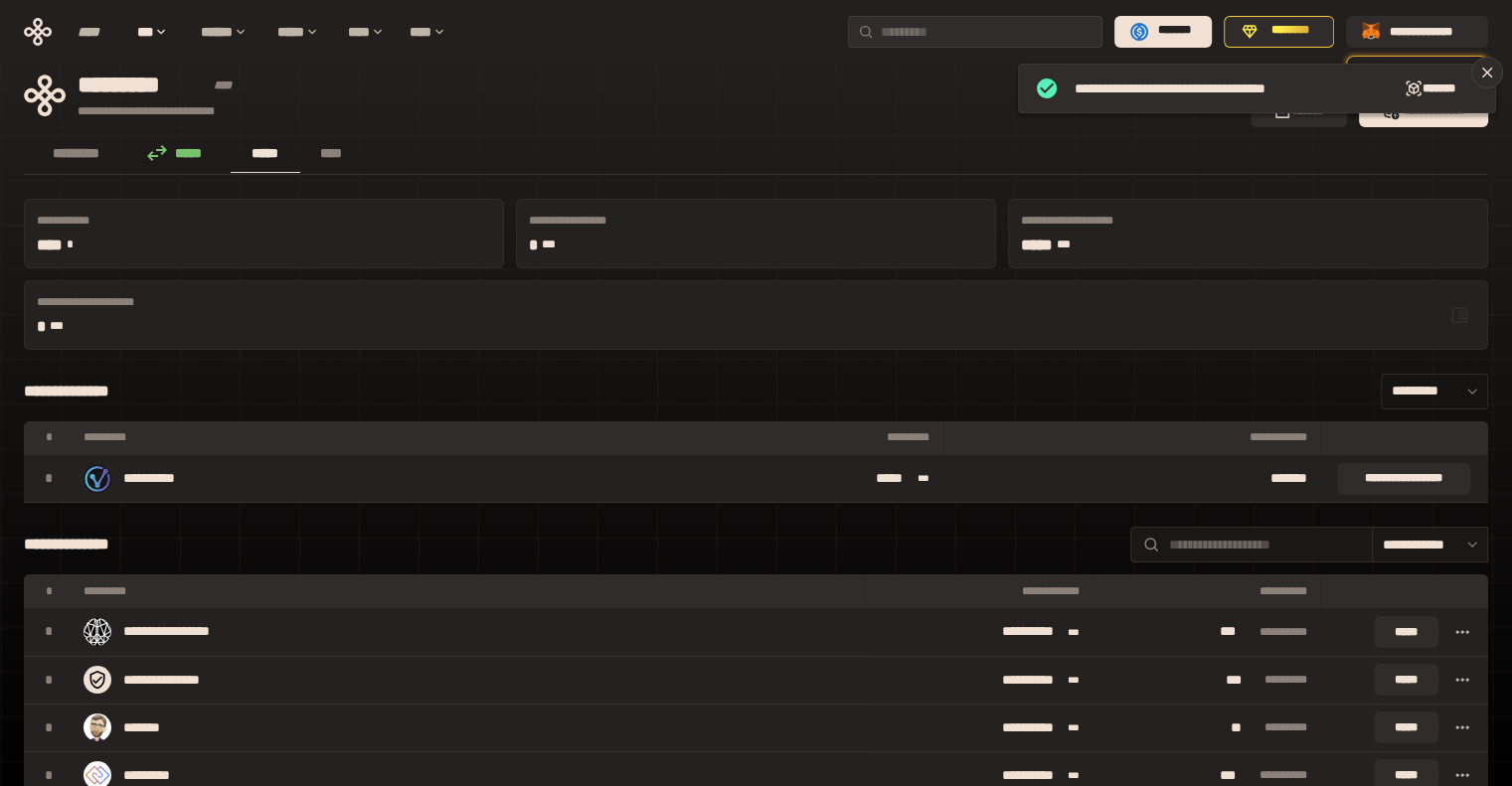 click 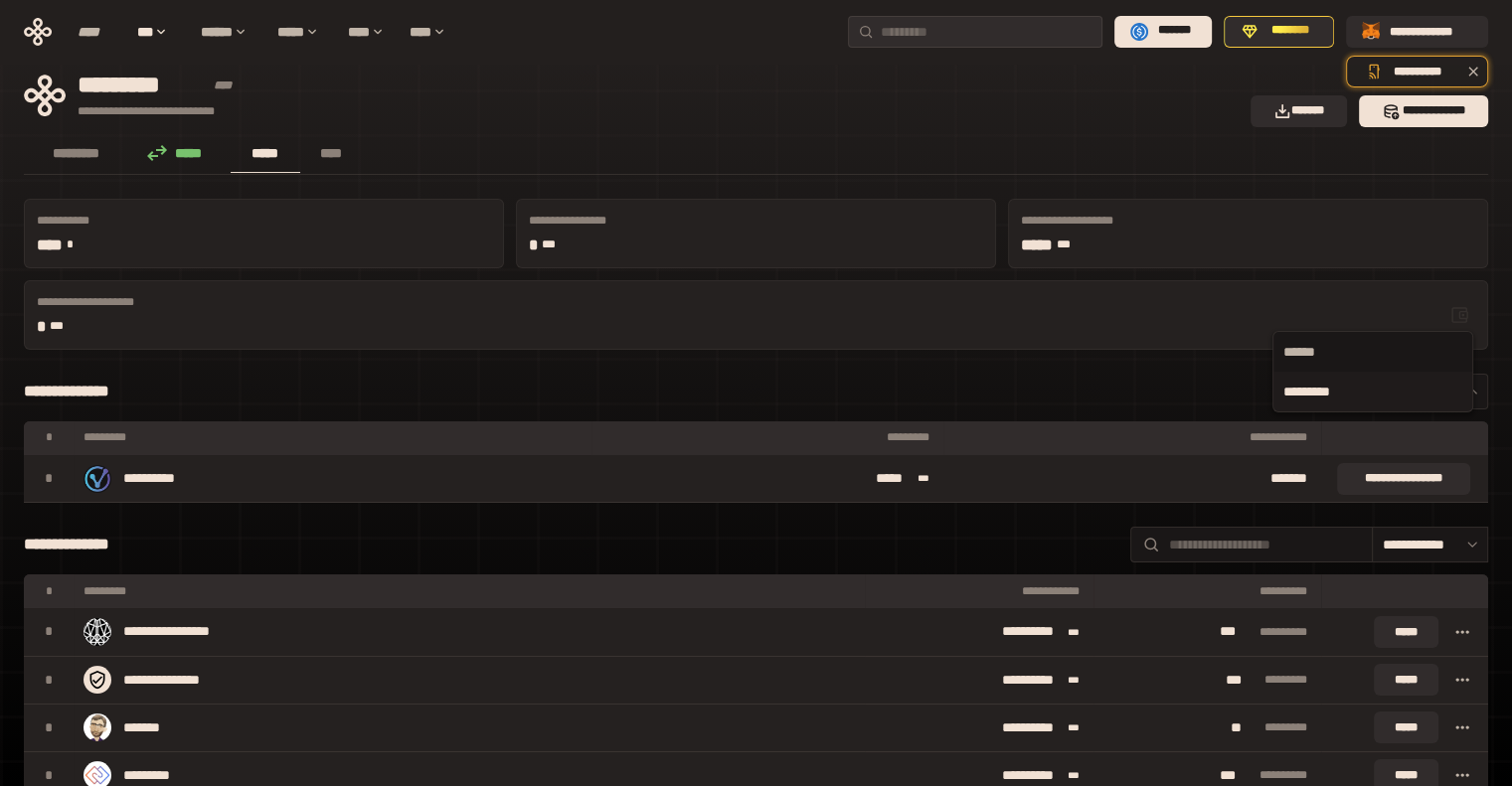 click on "**********" at bounding box center (756, 392) 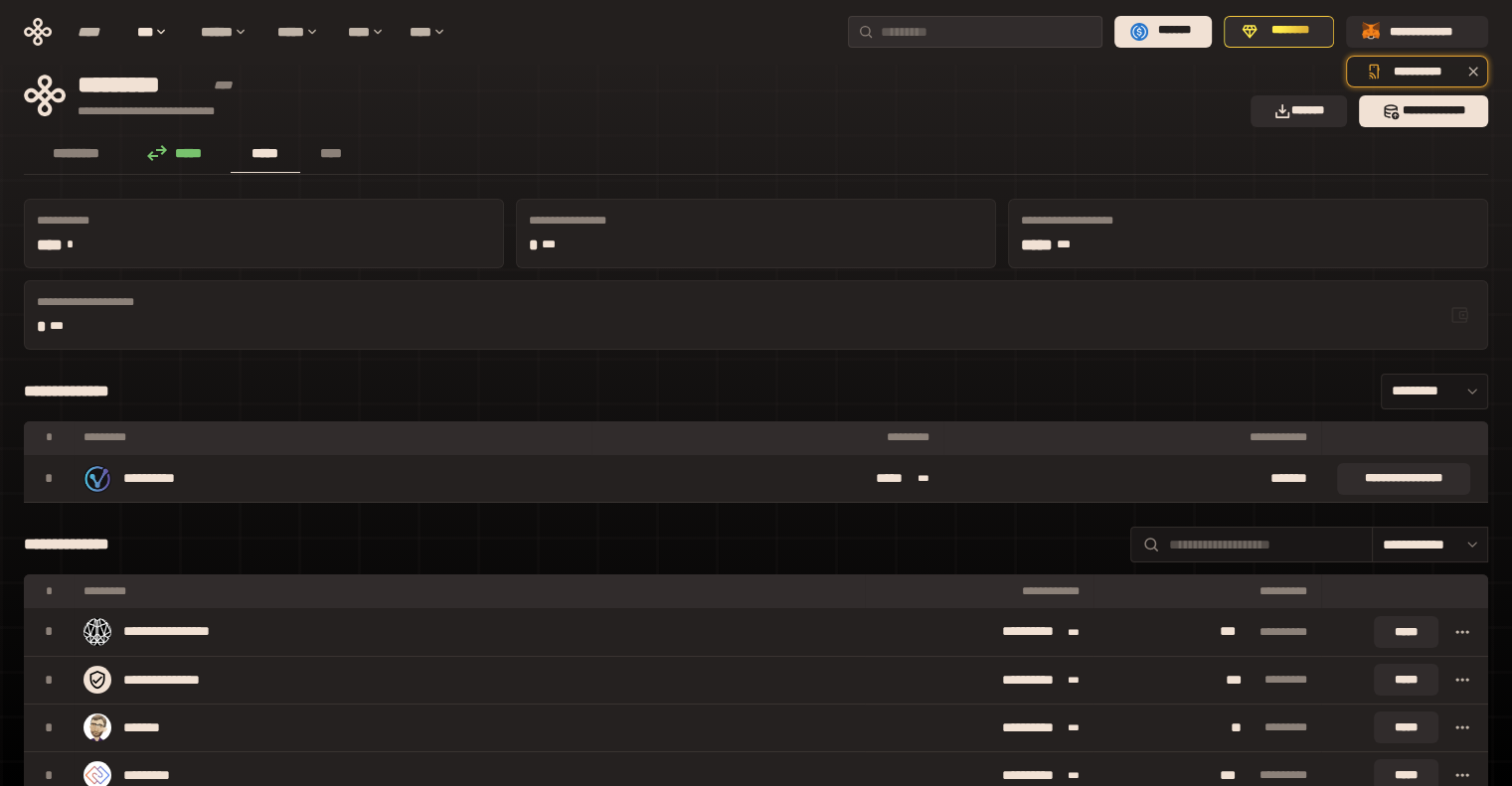 click on "**********" at bounding box center [756, 234] 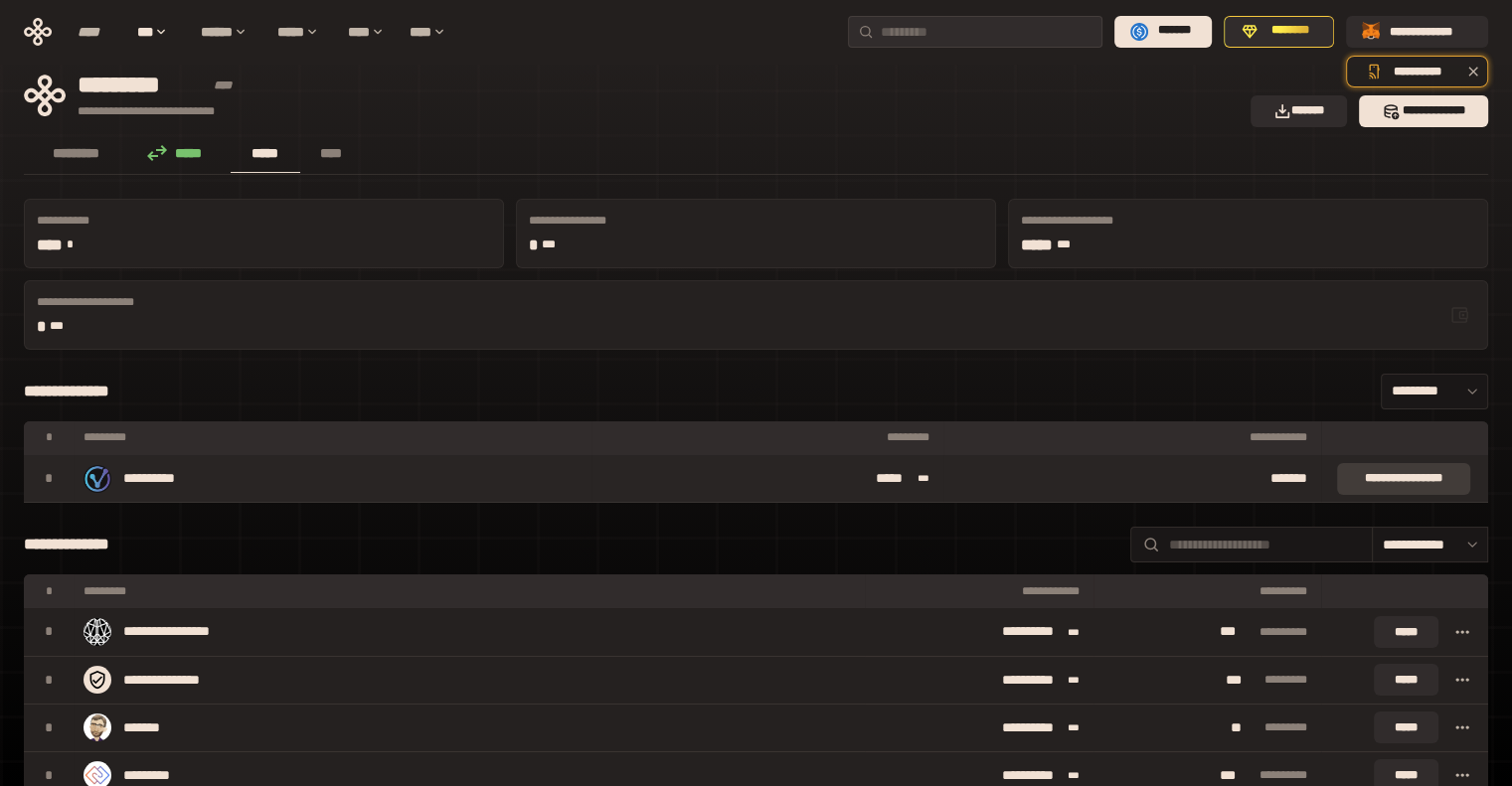 click on "**********" at bounding box center (1404, 479) 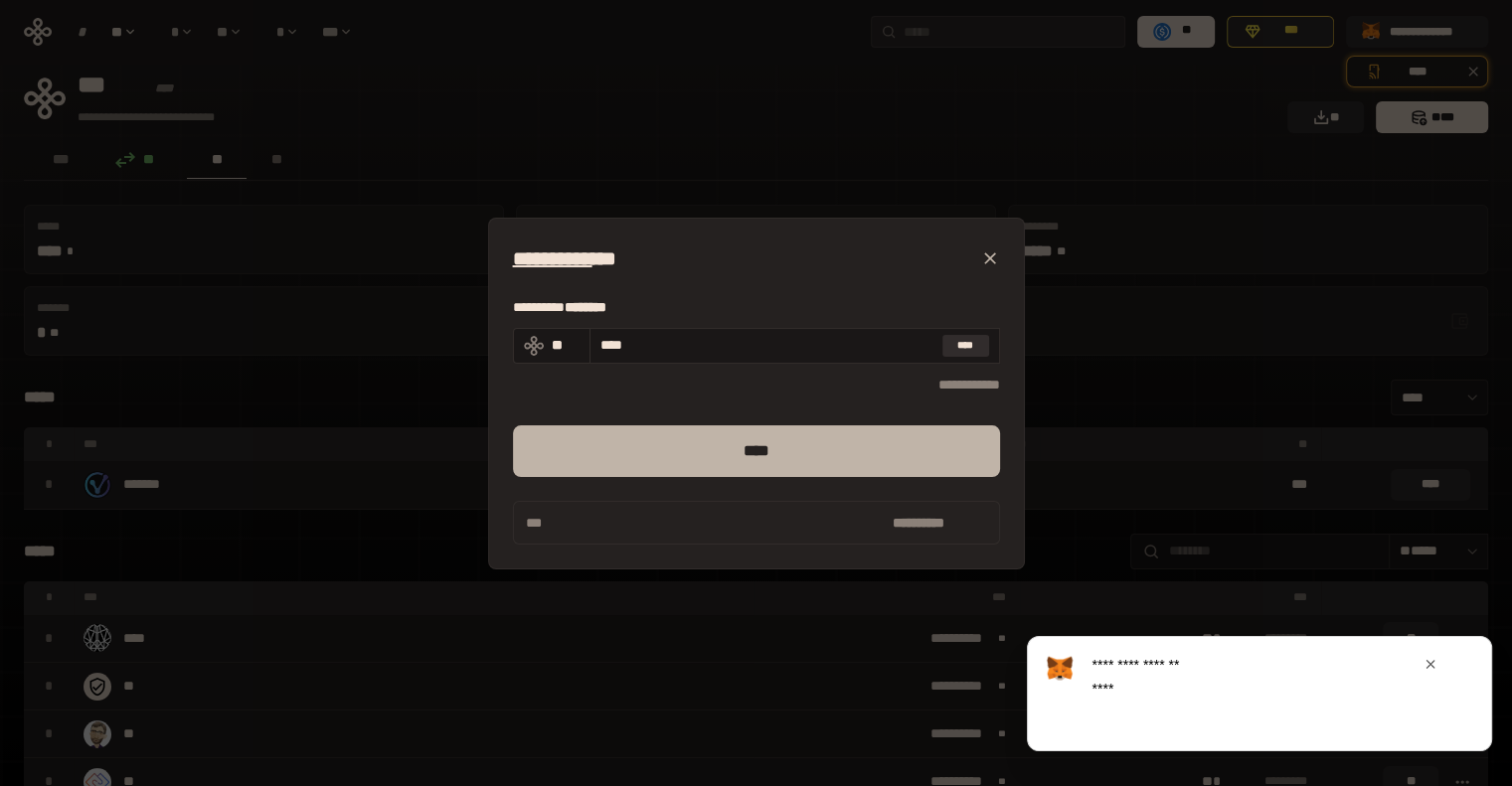 click on "****" at bounding box center (756, 450) 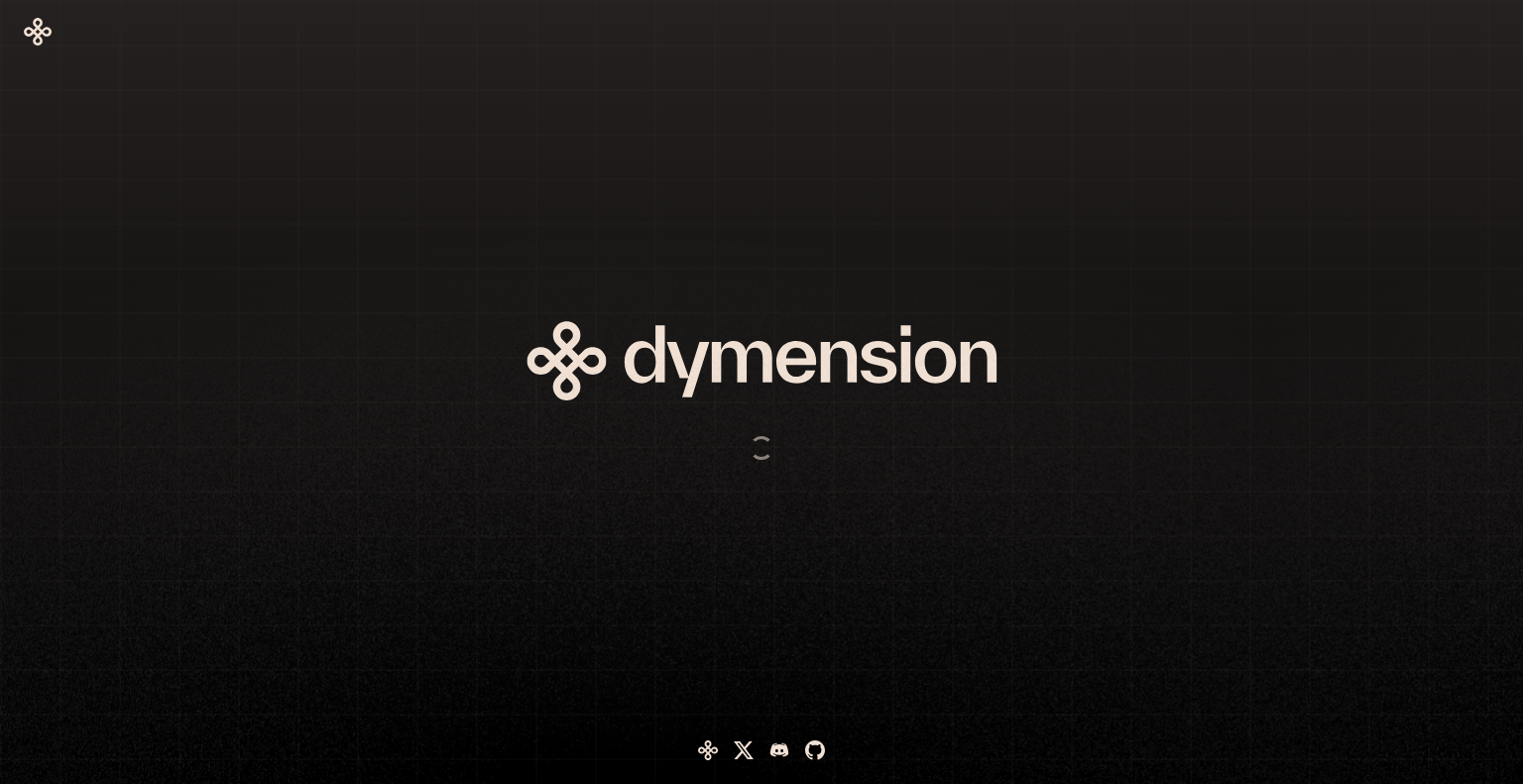 scroll, scrollTop: 0, scrollLeft: 0, axis: both 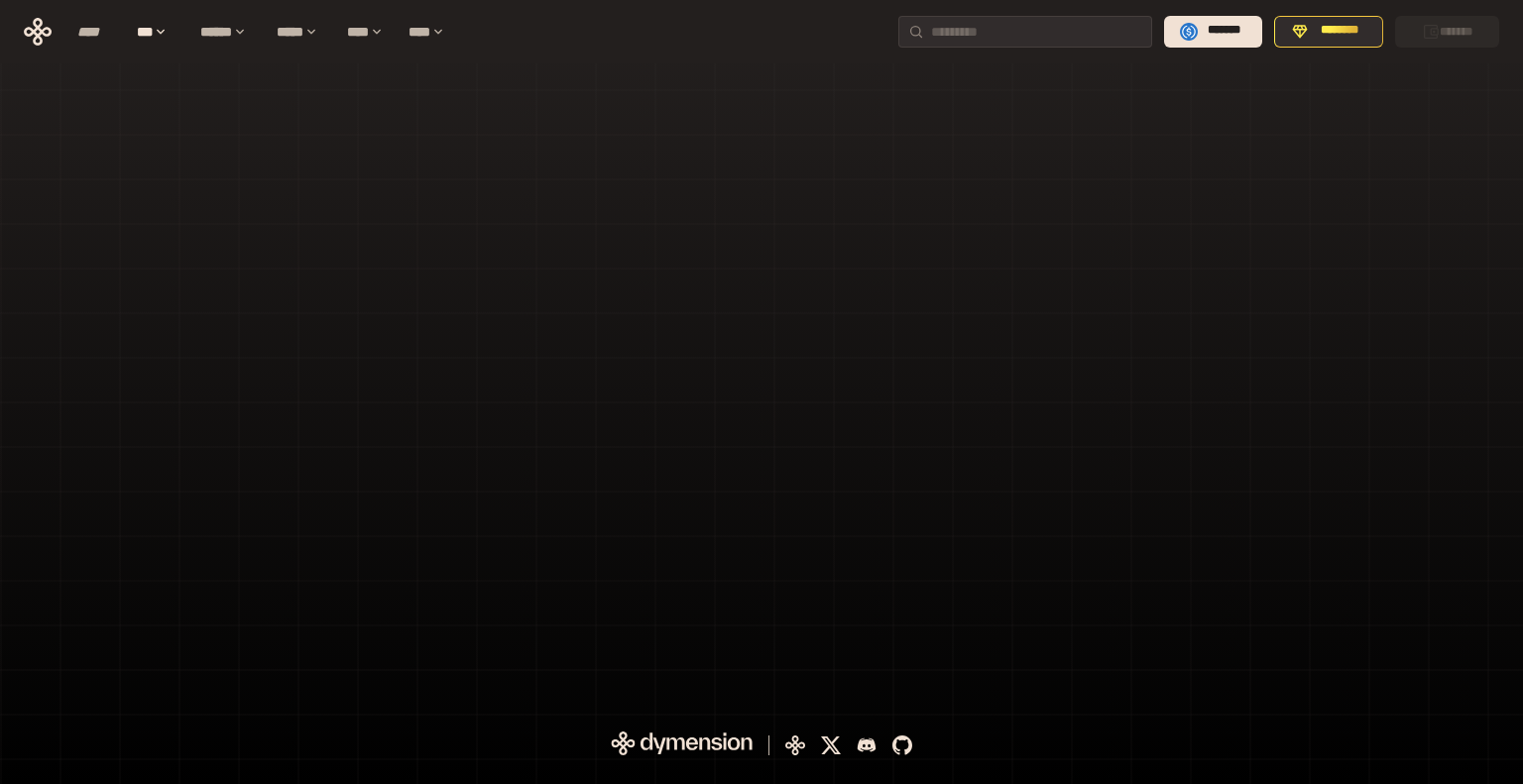 click at bounding box center (762, 354) 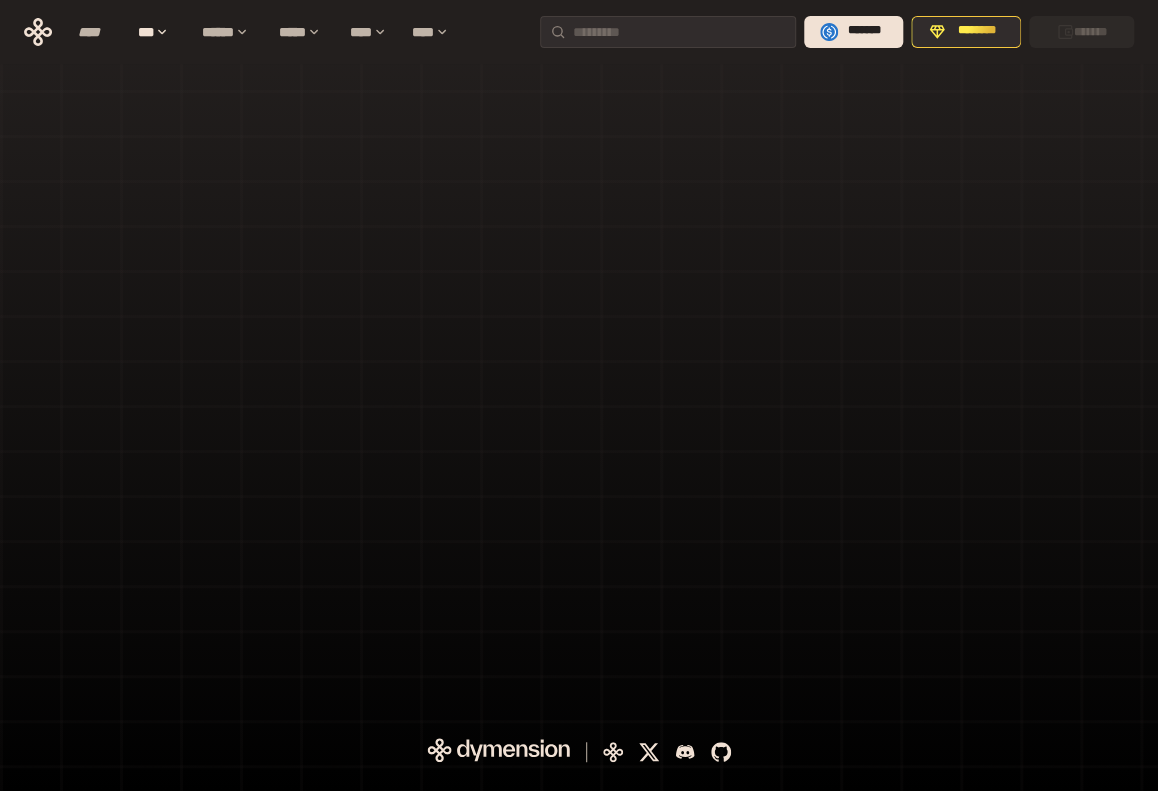 click at bounding box center [579, 357] 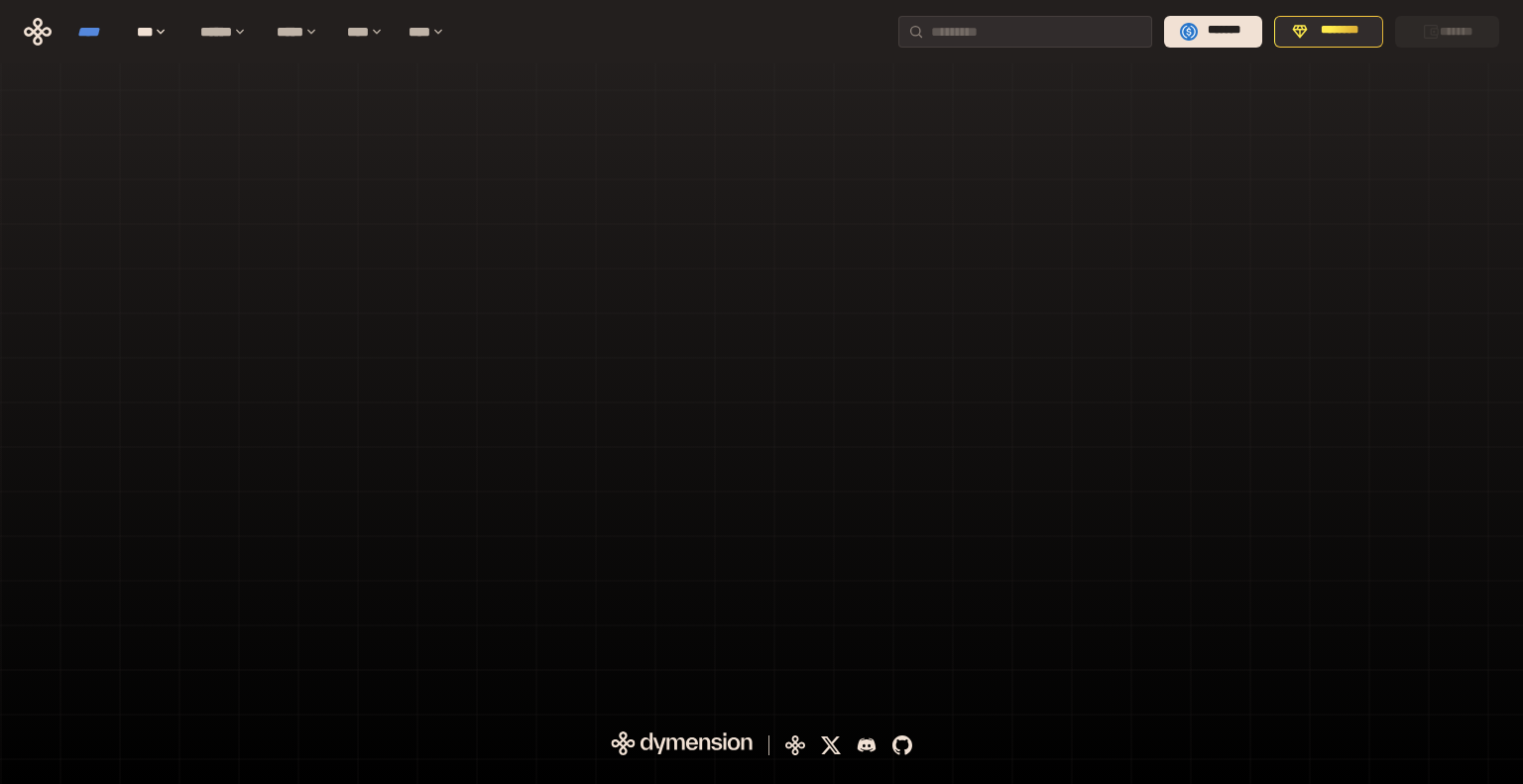 click on "****" at bounding box center [97, 32] 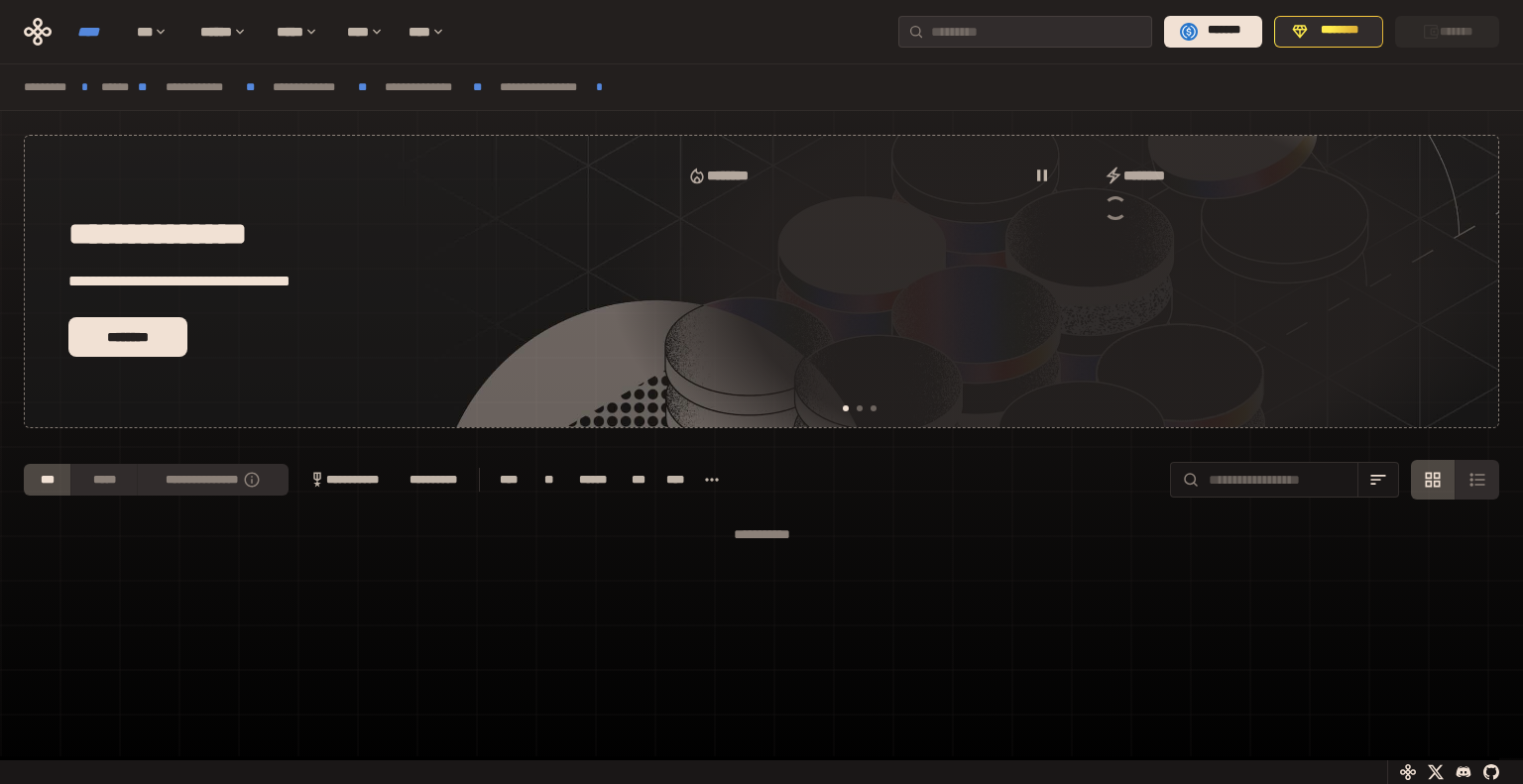 scroll, scrollTop: 0, scrollLeft: 16, axis: horizontal 